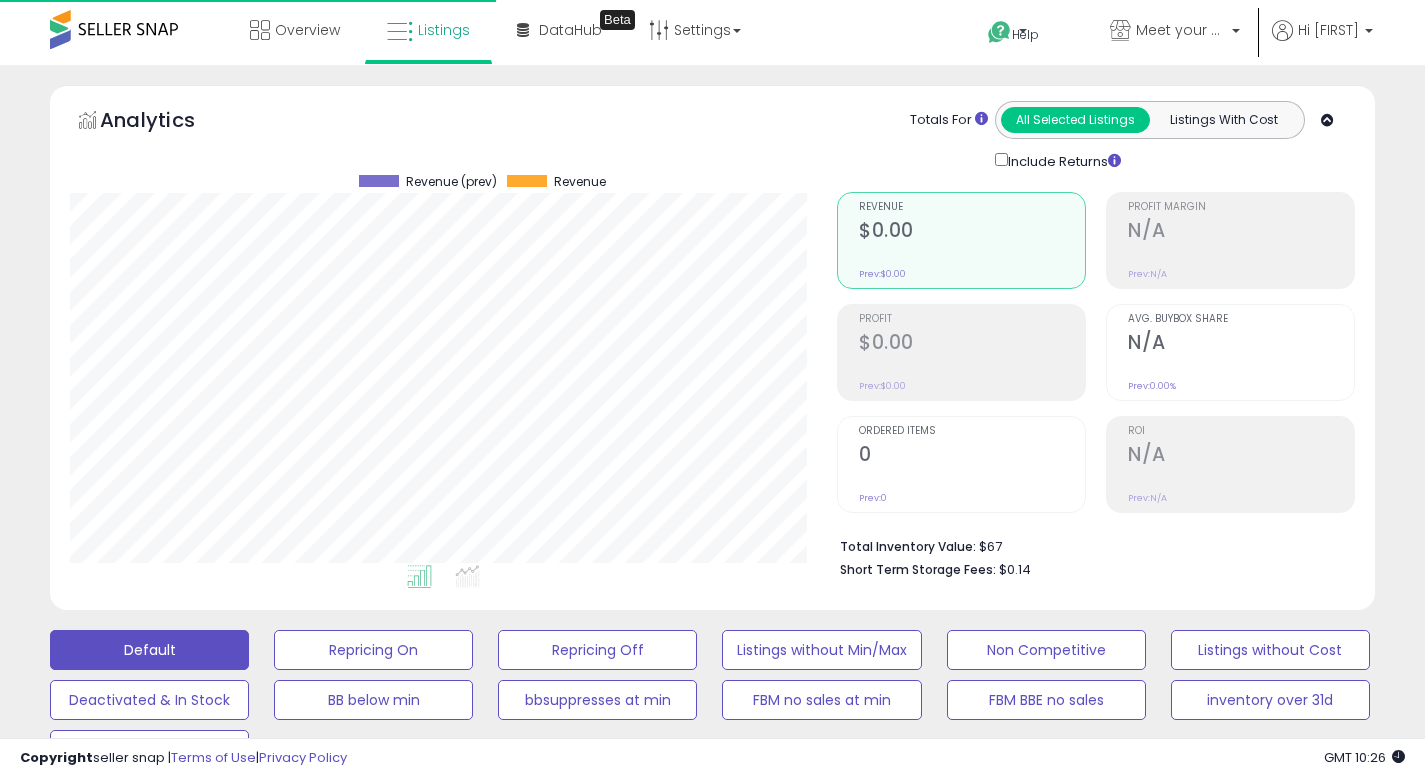 scroll, scrollTop: 618, scrollLeft: 0, axis: vertical 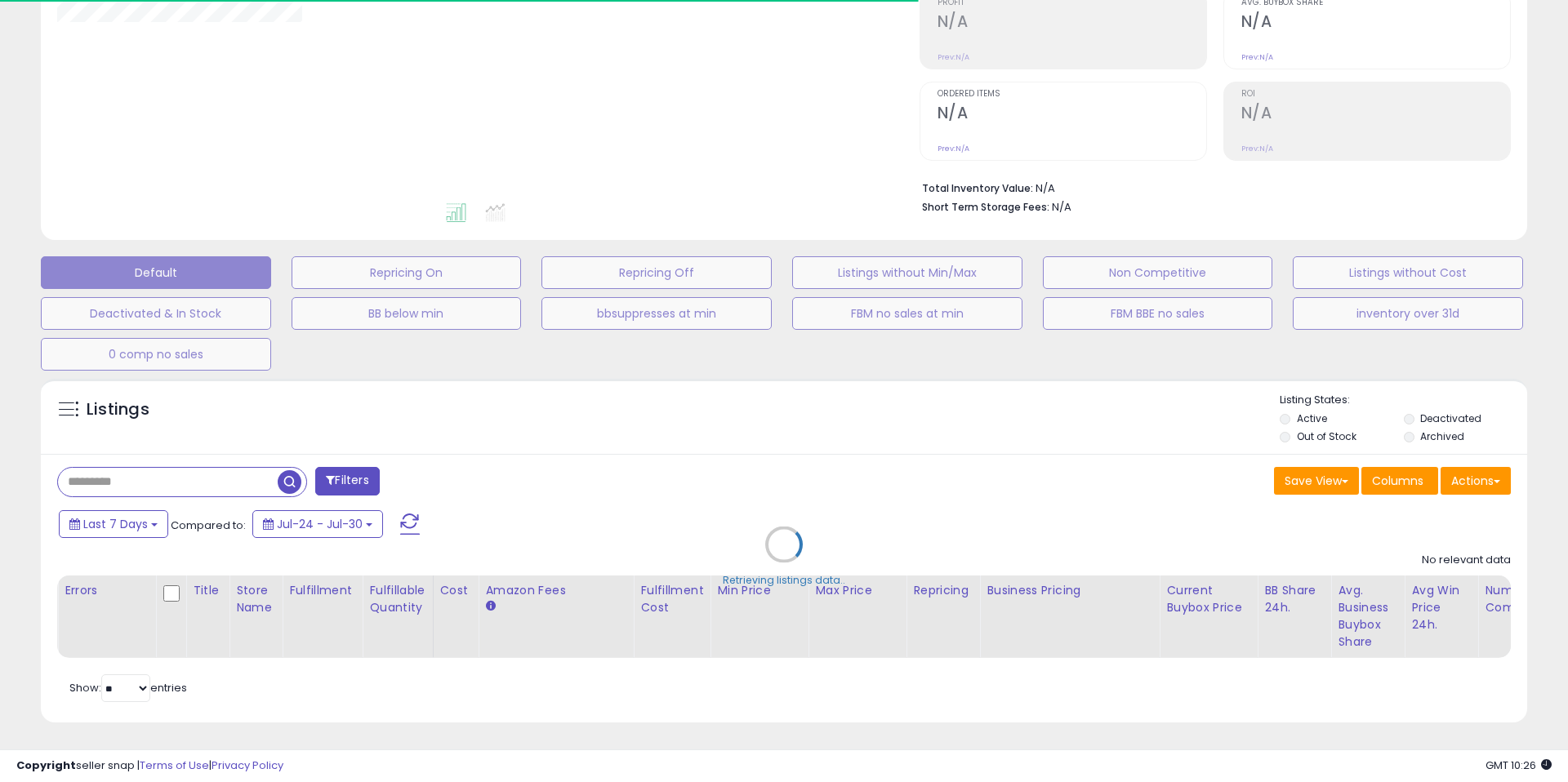 type on "**********" 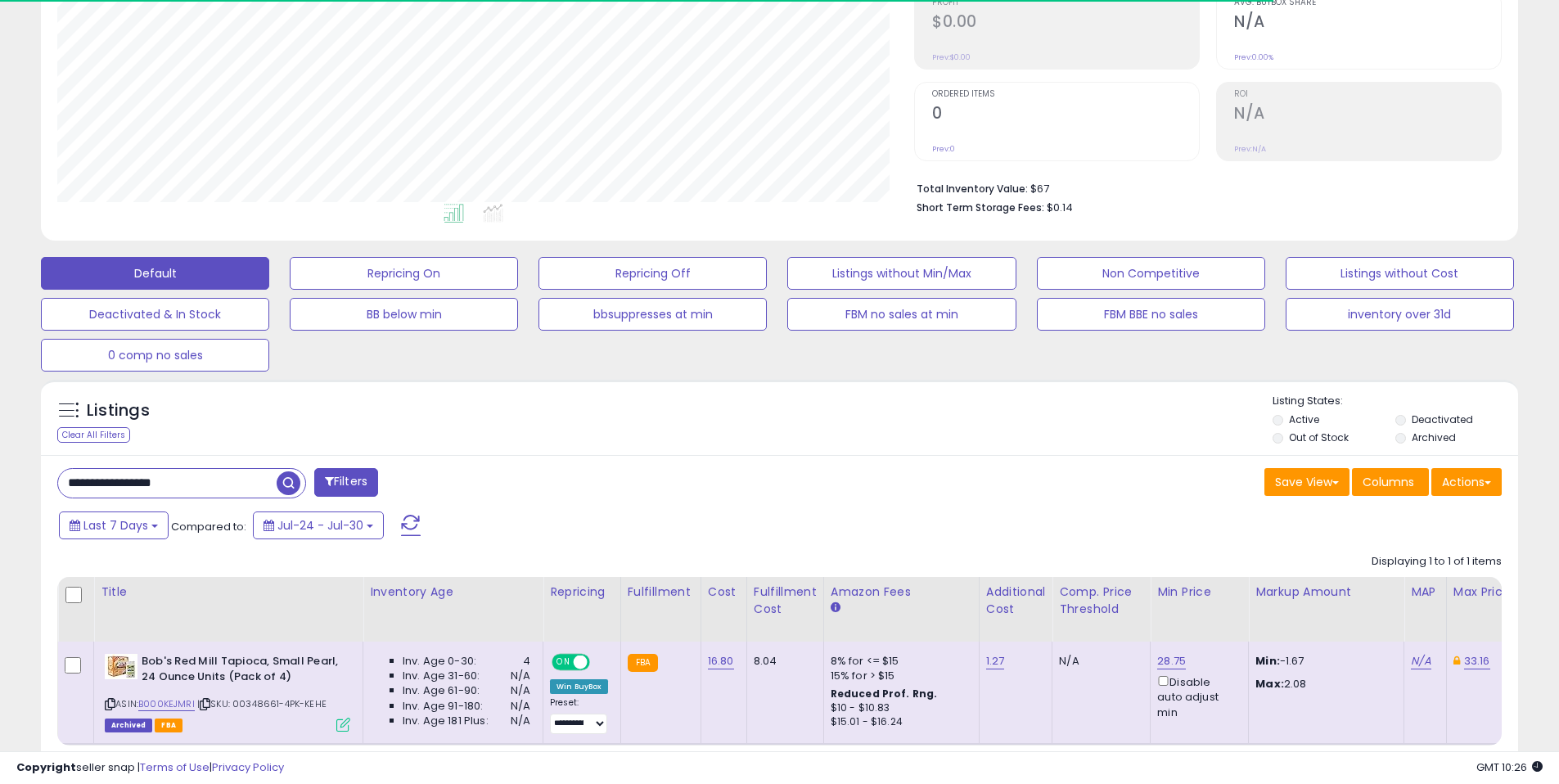 scroll, scrollTop: 818036, scrollLeft: 817516, axis: both 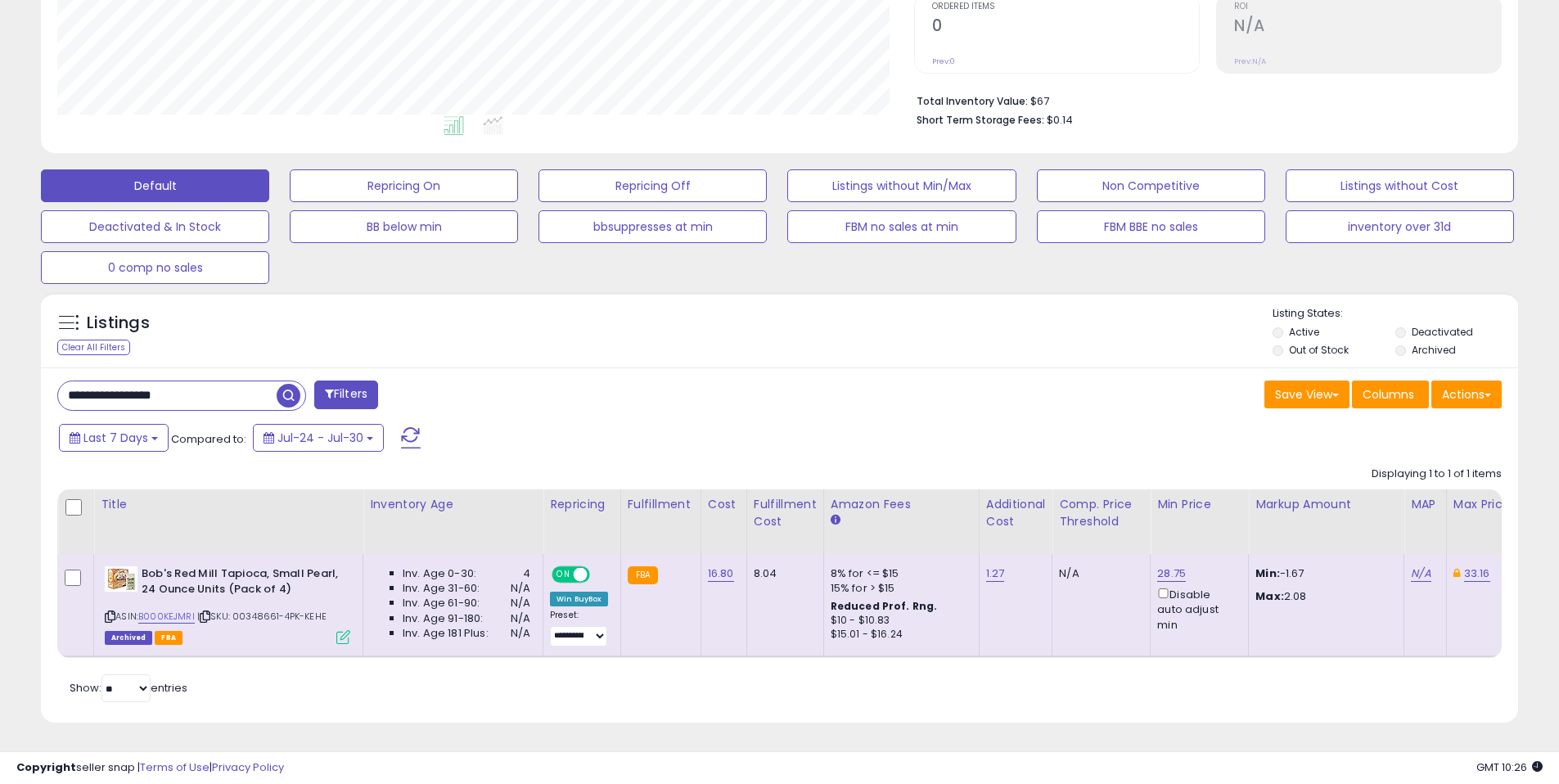 drag, startPoint x: 574, startPoint y: 385, endPoint x: 591, endPoint y: 353, distance: 36.23534 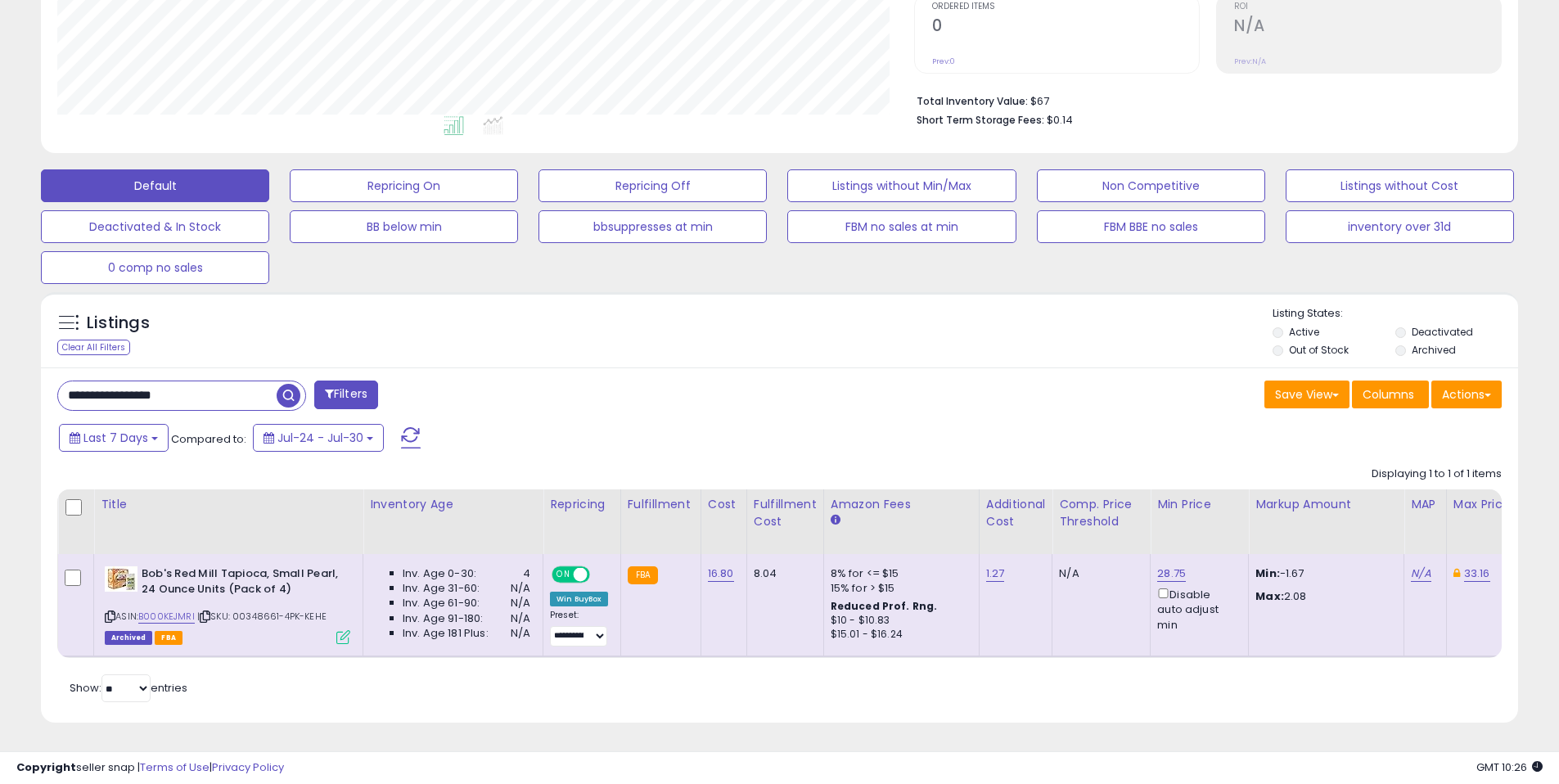 click on "**********" at bounding box center [779, 545] 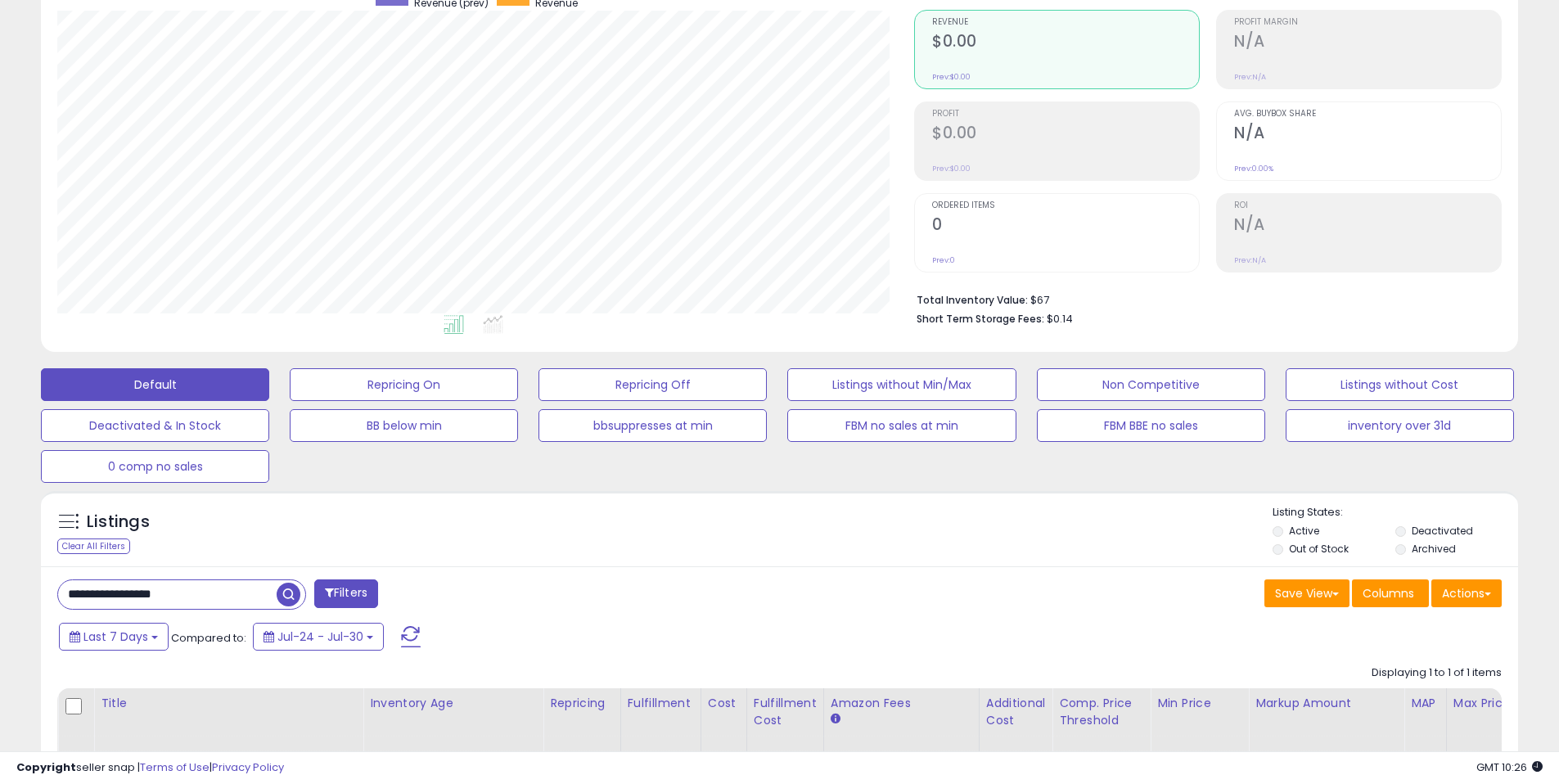 scroll, scrollTop: 137, scrollLeft: 0, axis: vertical 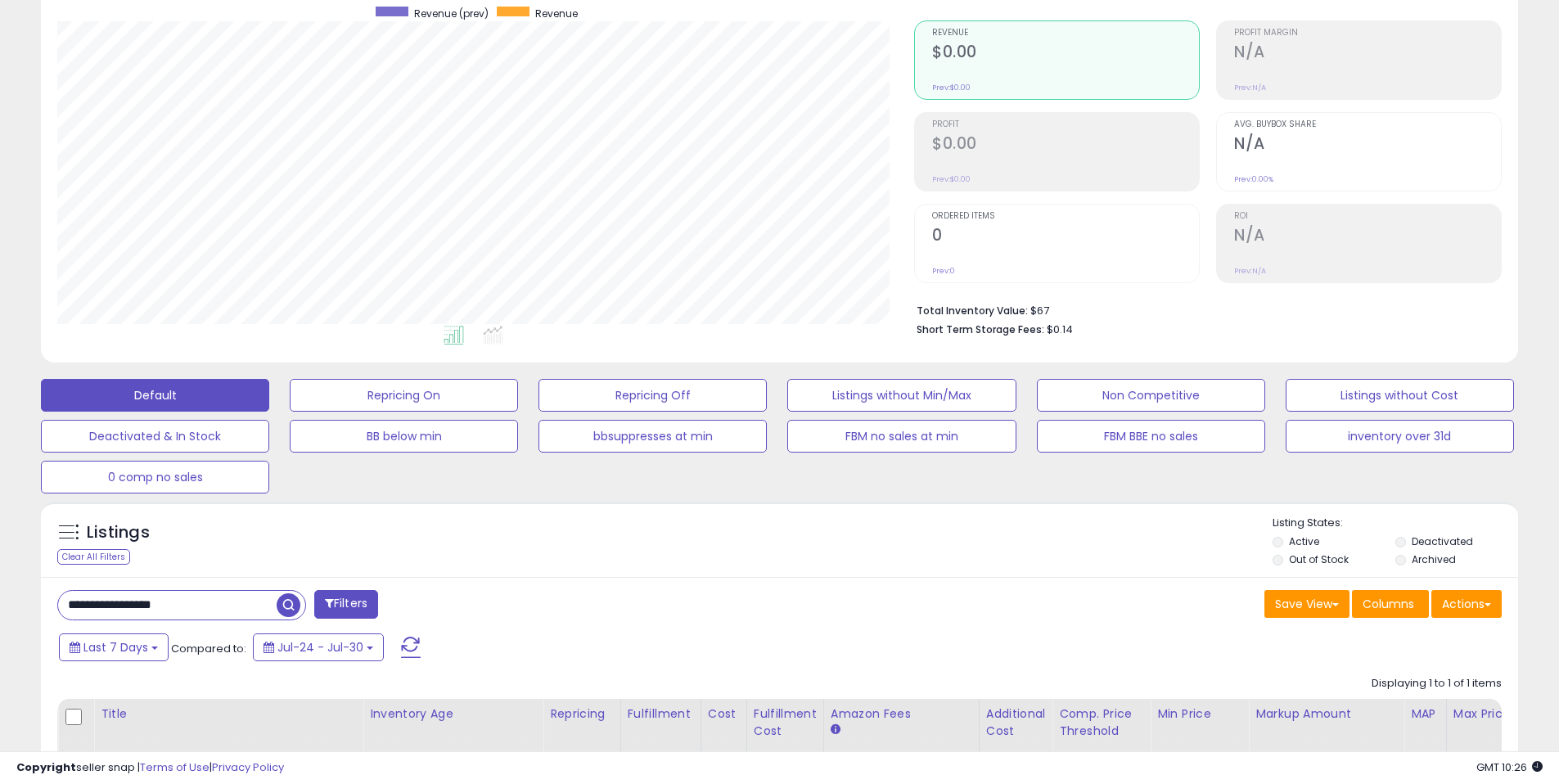 click on "Default
Repricing On
Repricing Off
Listings without Min/Max
Non Competitive
Listings without Cost
Deactivated & In Stock
BB below min
bbsuppresses at min
FBM no sales at min
FBM BBE no sales
inventory over 31d
0 comp no sales" at bounding box center (779, 432) 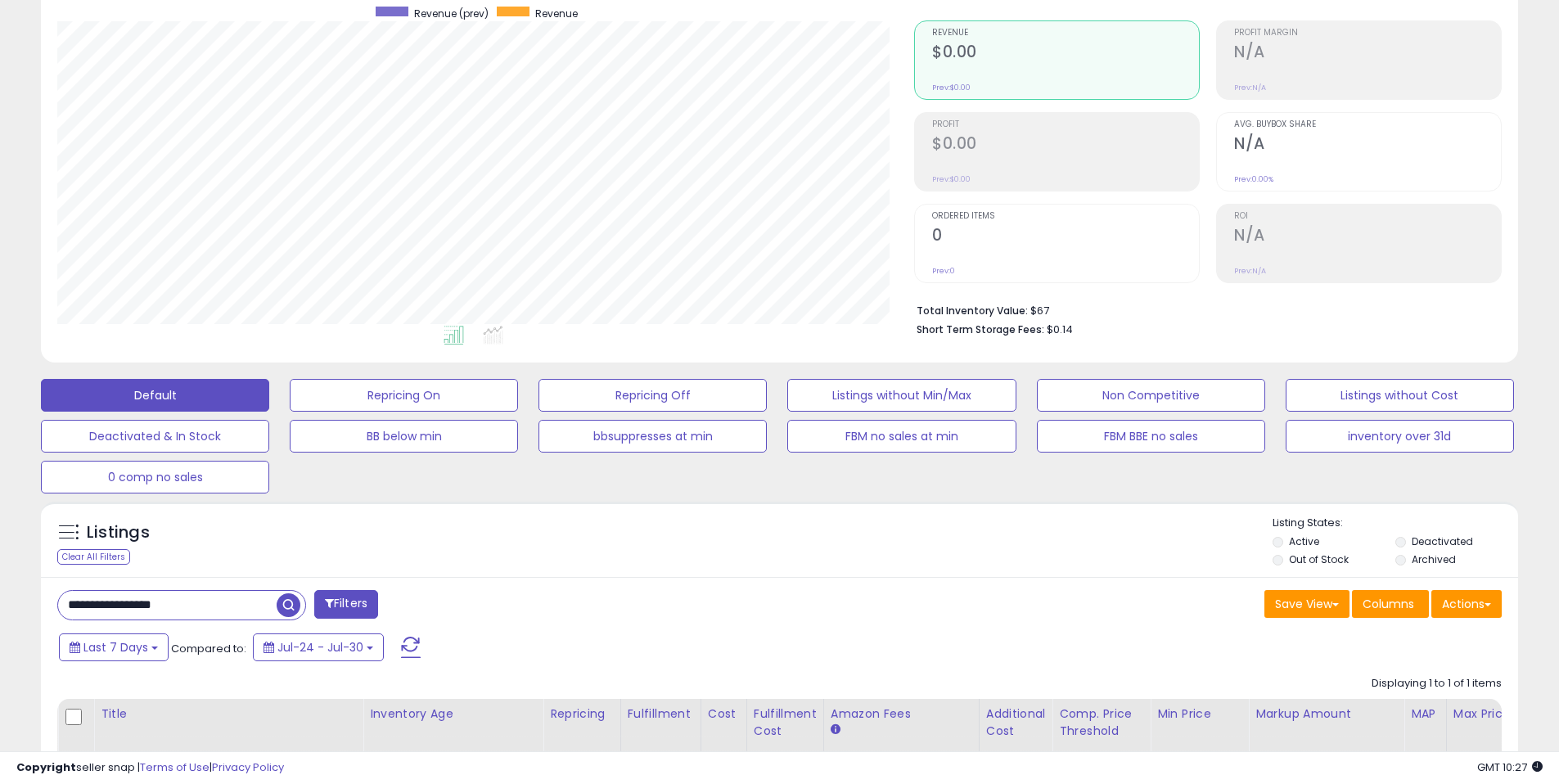 click on "Listings
Clear All Filters
Listing States:" at bounding box center [779, 543] 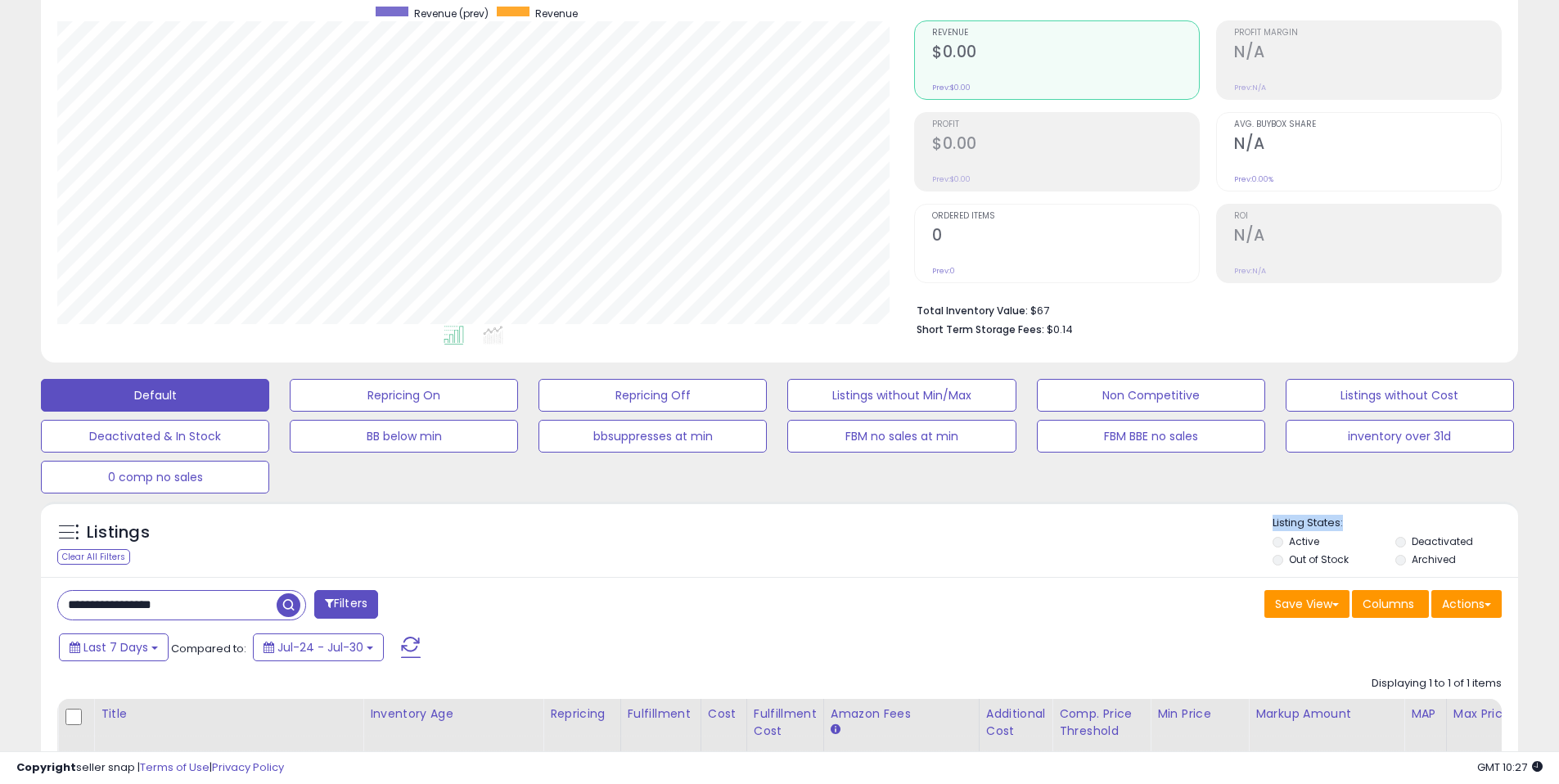 click on "Listings
Clear All Filters
Listing States:" at bounding box center [779, 543] 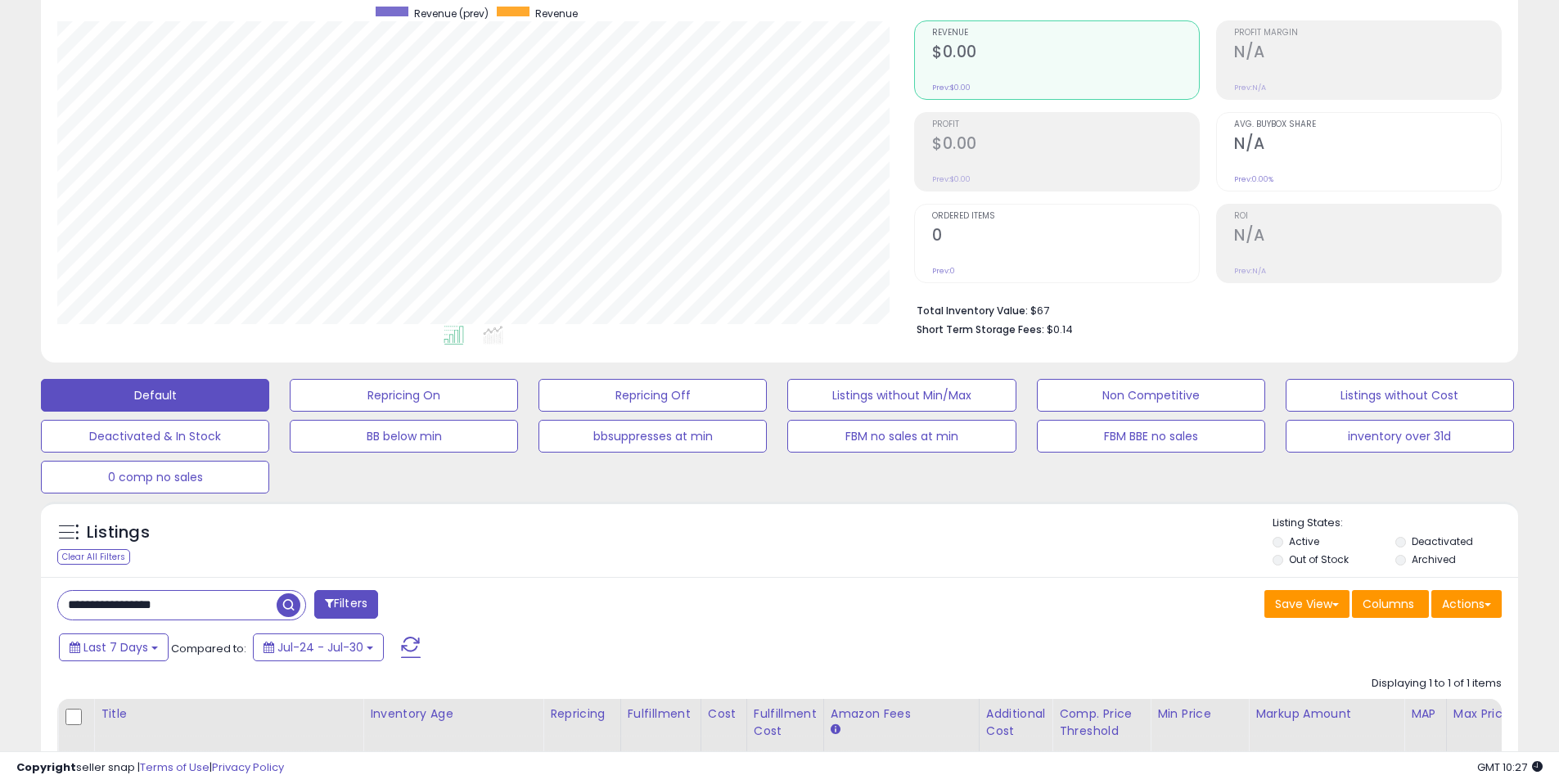 click on "Listings
Clear All Filters
Listing States:" at bounding box center [779, 543] 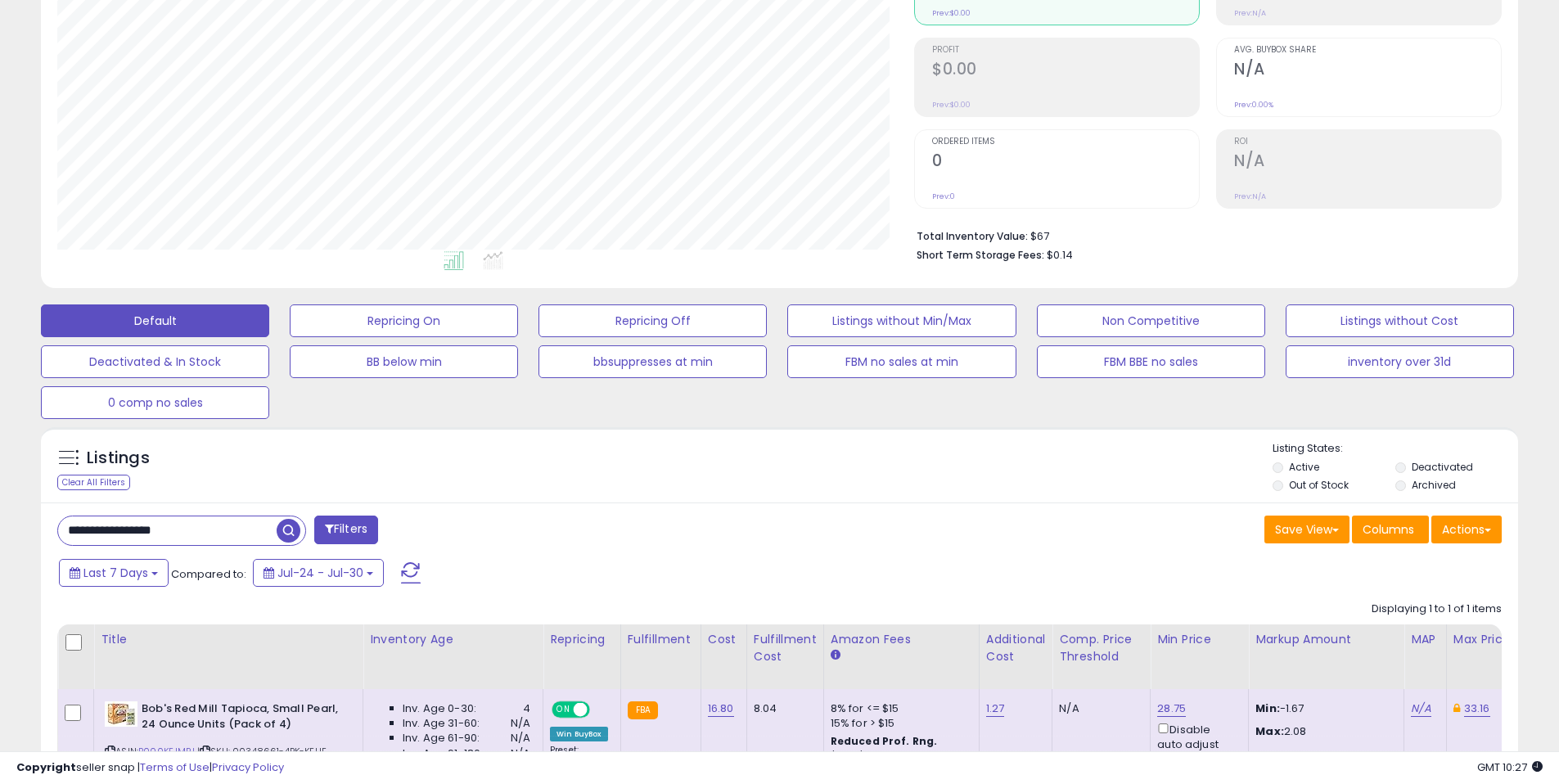 click on "Listings
Clear All Filters
Listing States:" at bounding box center [779, 469] 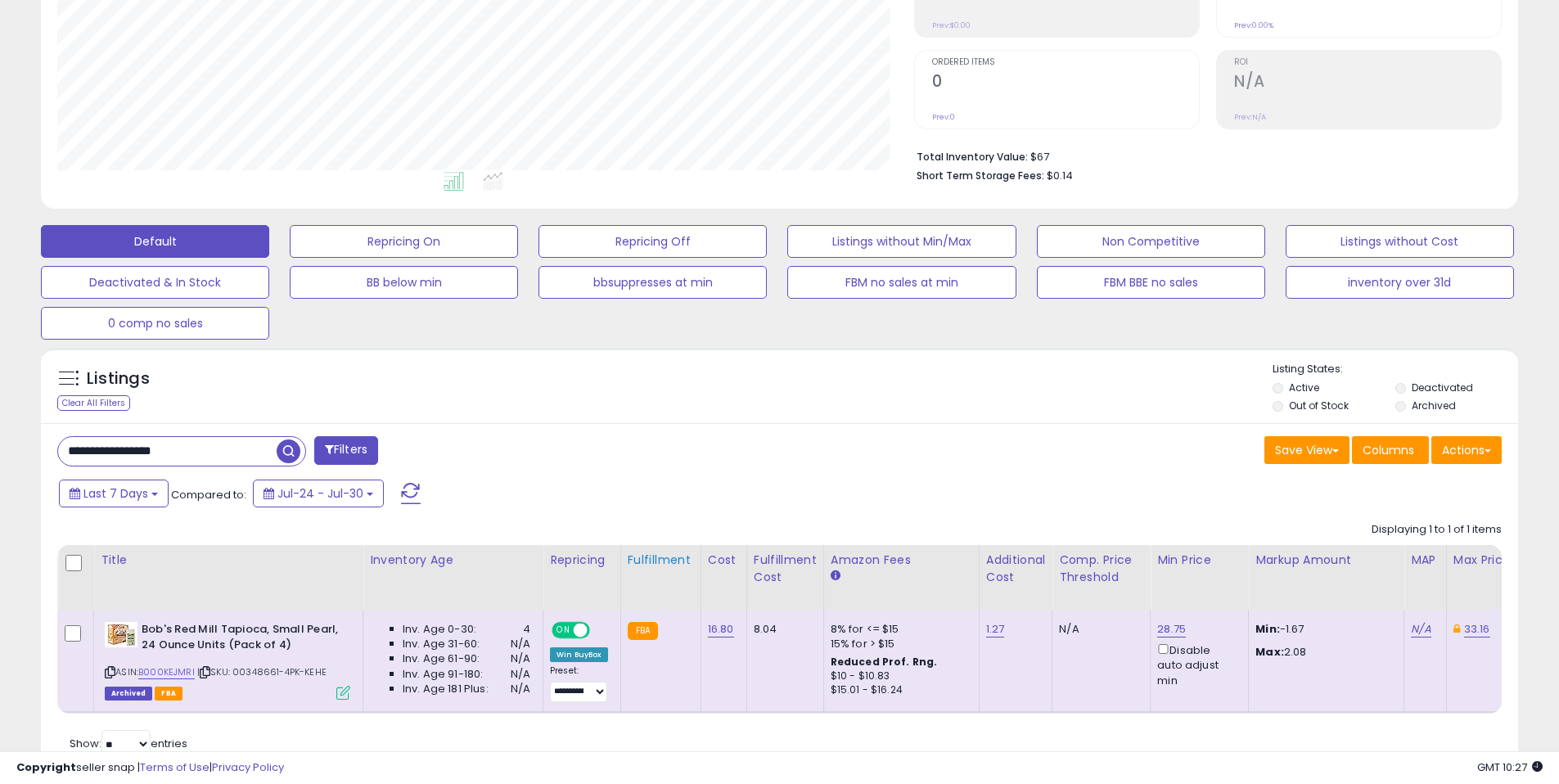 scroll, scrollTop: 358, scrollLeft: 0, axis: vertical 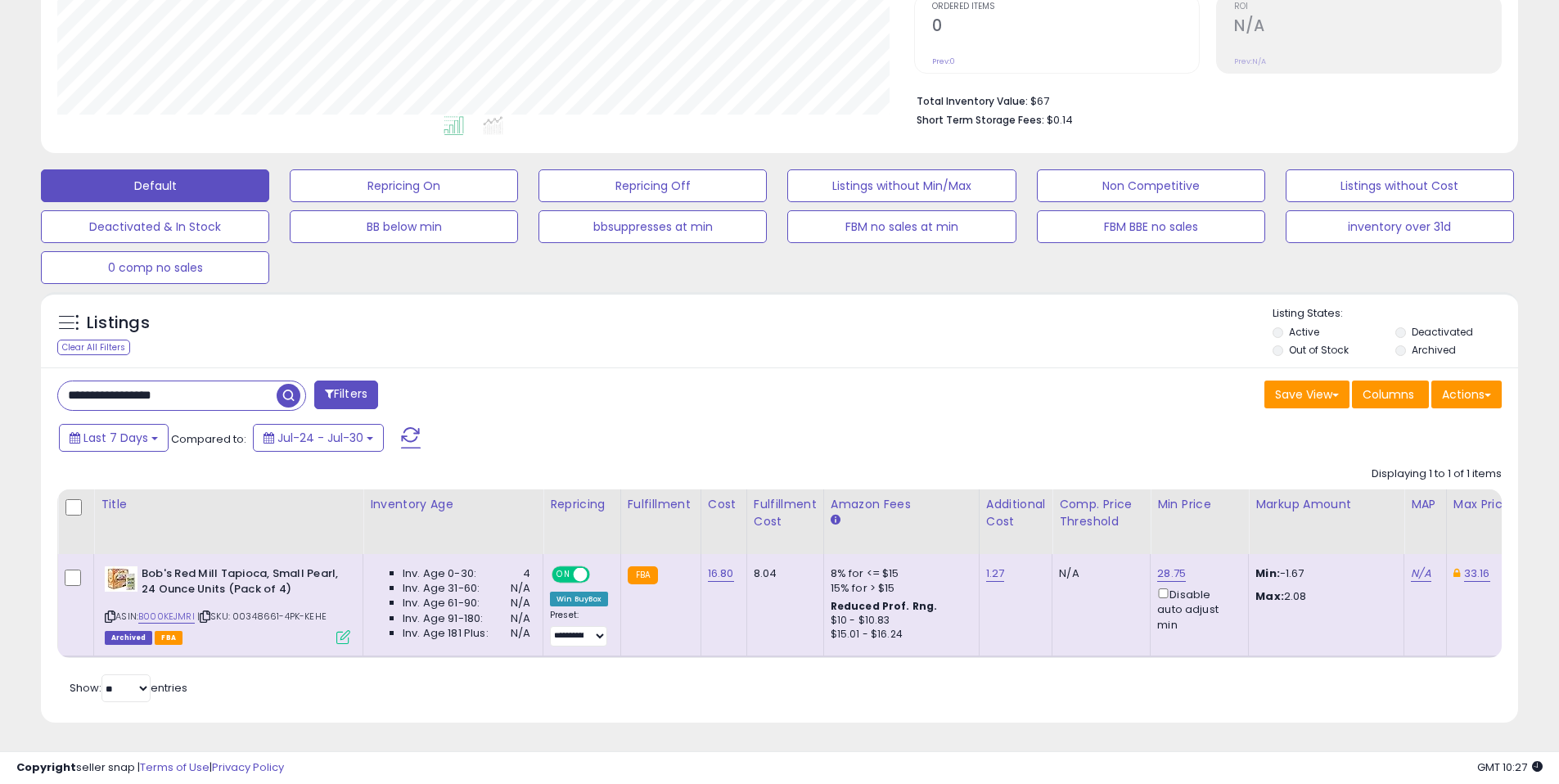 drag, startPoint x: 691, startPoint y: 520, endPoint x: 687, endPoint y: 424, distance: 96.0833 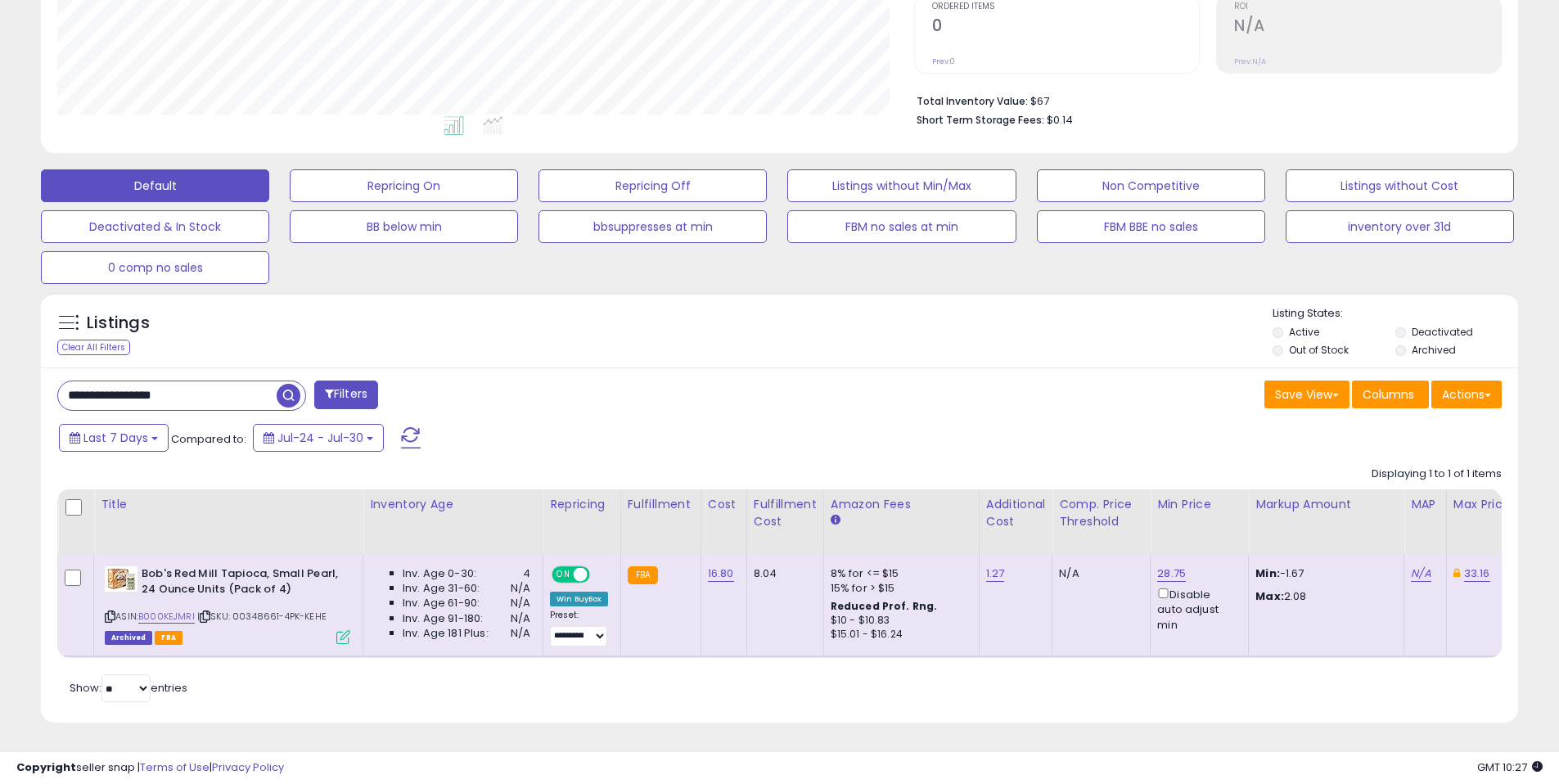 click on "Last 7 Days
Compared to:
Jul-24 - Jul-30" at bounding box center (597, 439) 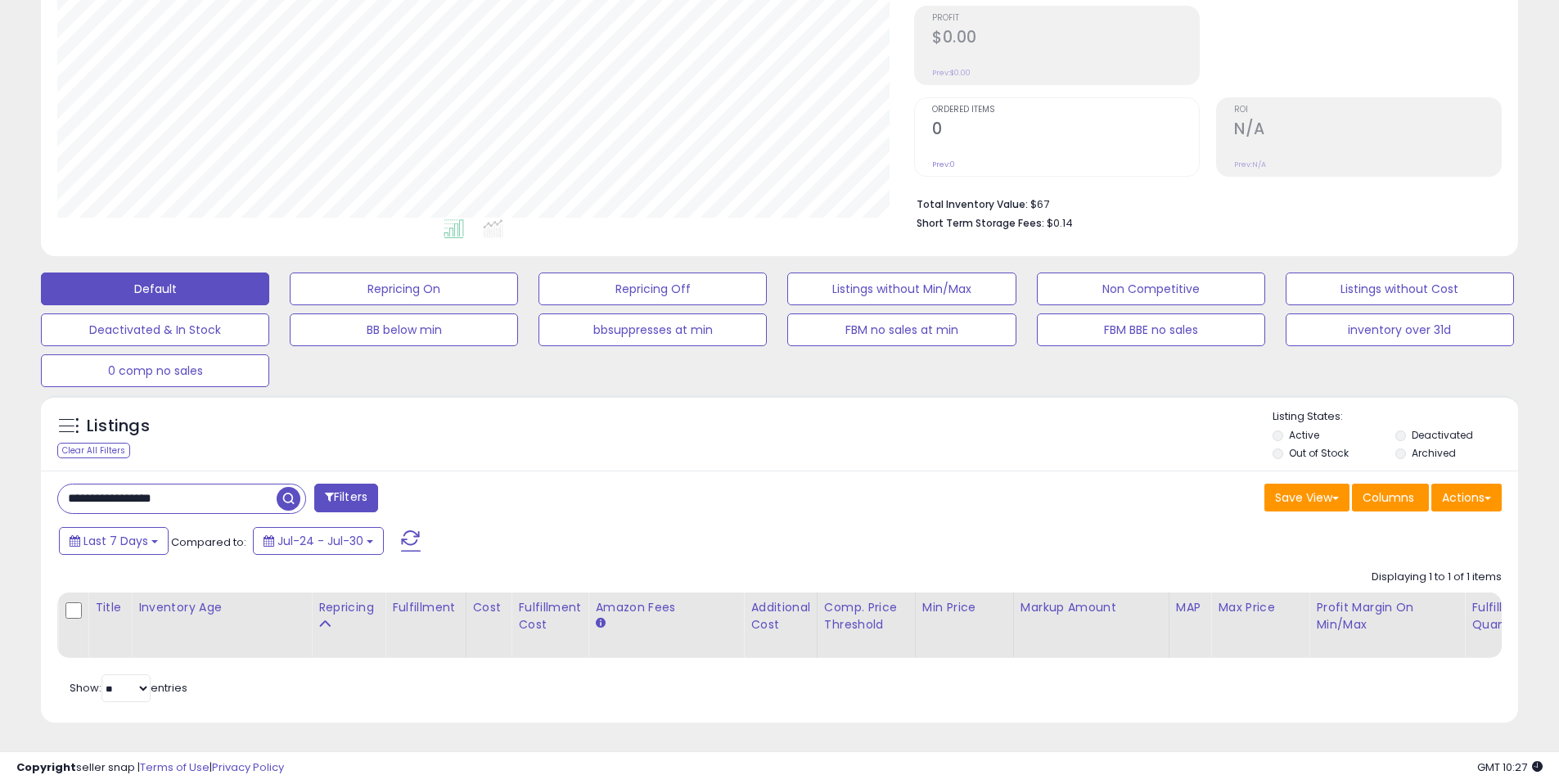 scroll, scrollTop: 255, scrollLeft: 0, axis: vertical 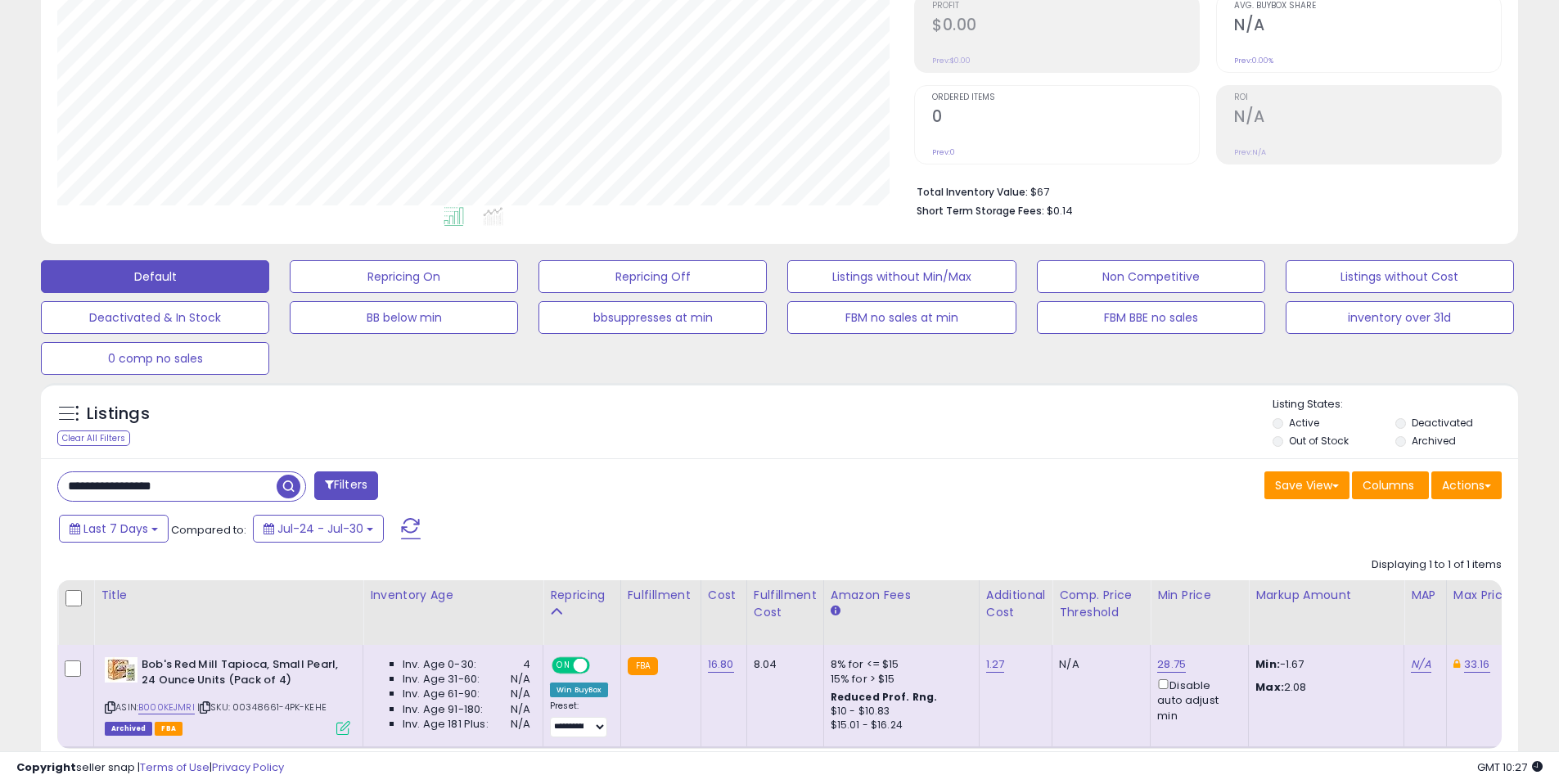 drag, startPoint x: 613, startPoint y: 489, endPoint x: 660, endPoint y: 477, distance: 48.507731 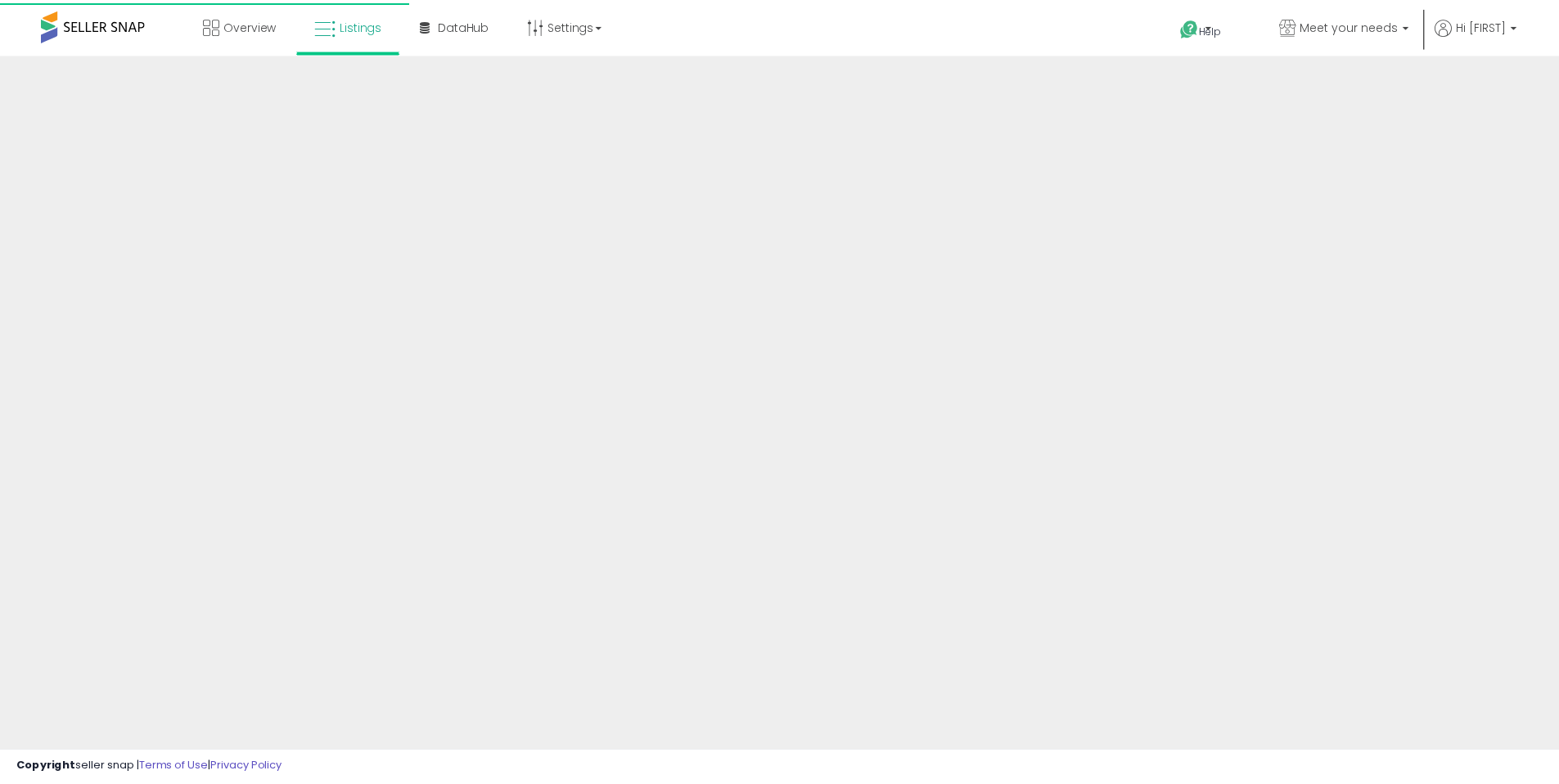 scroll, scrollTop: 255, scrollLeft: 0, axis: vertical 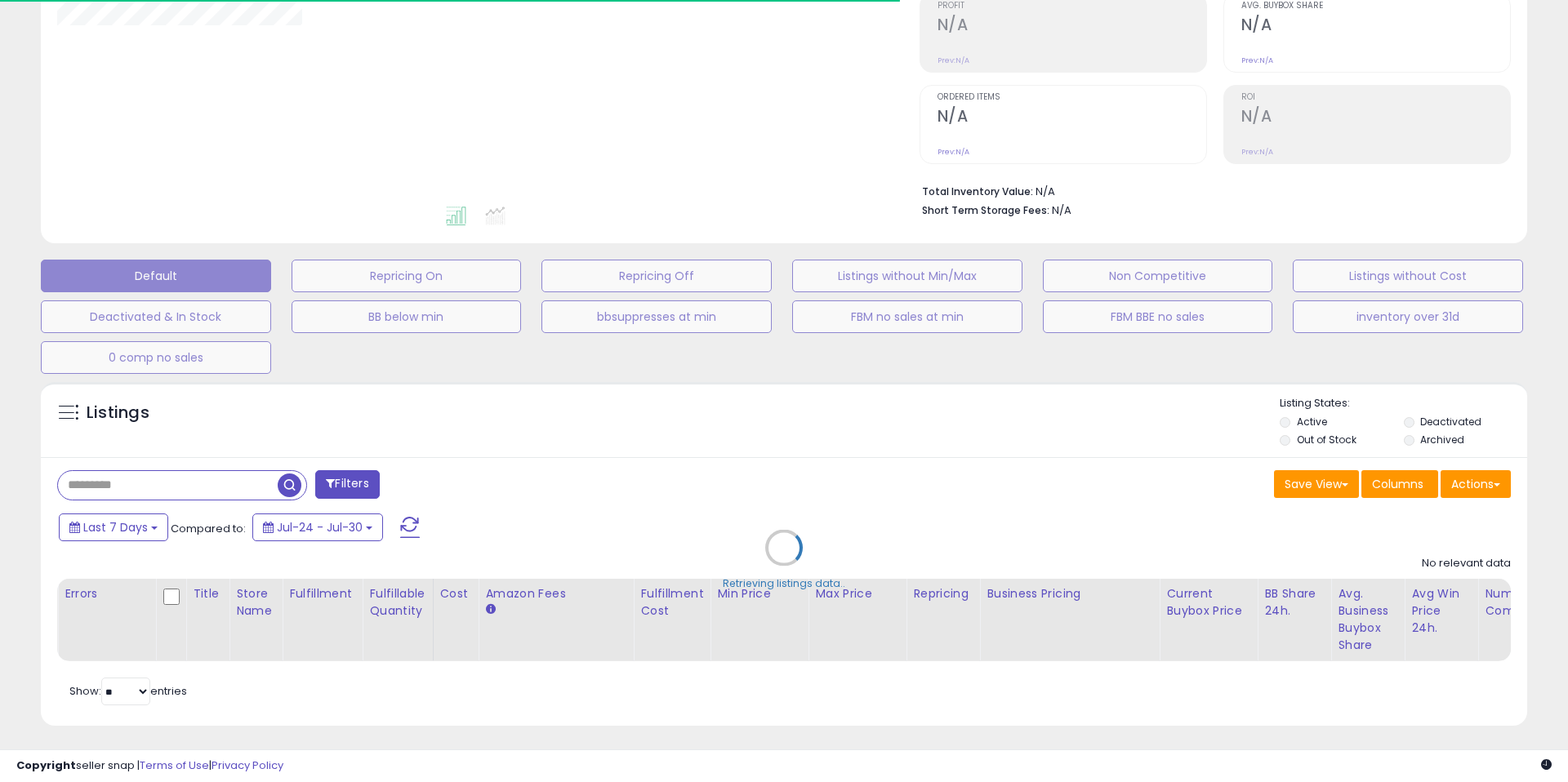 type on "**********" 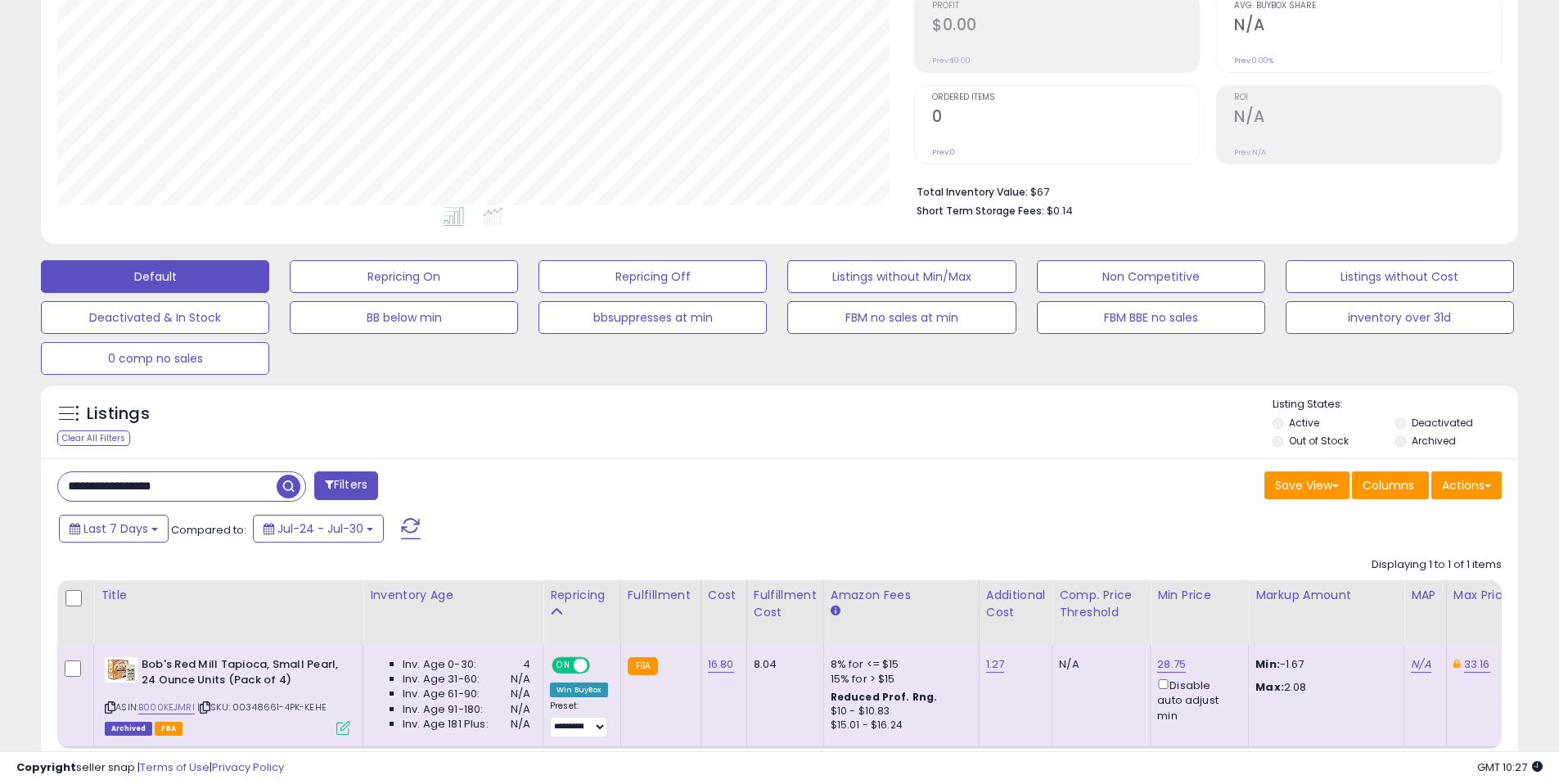 scroll, scrollTop: 818036, scrollLeft: 817516, axis: both 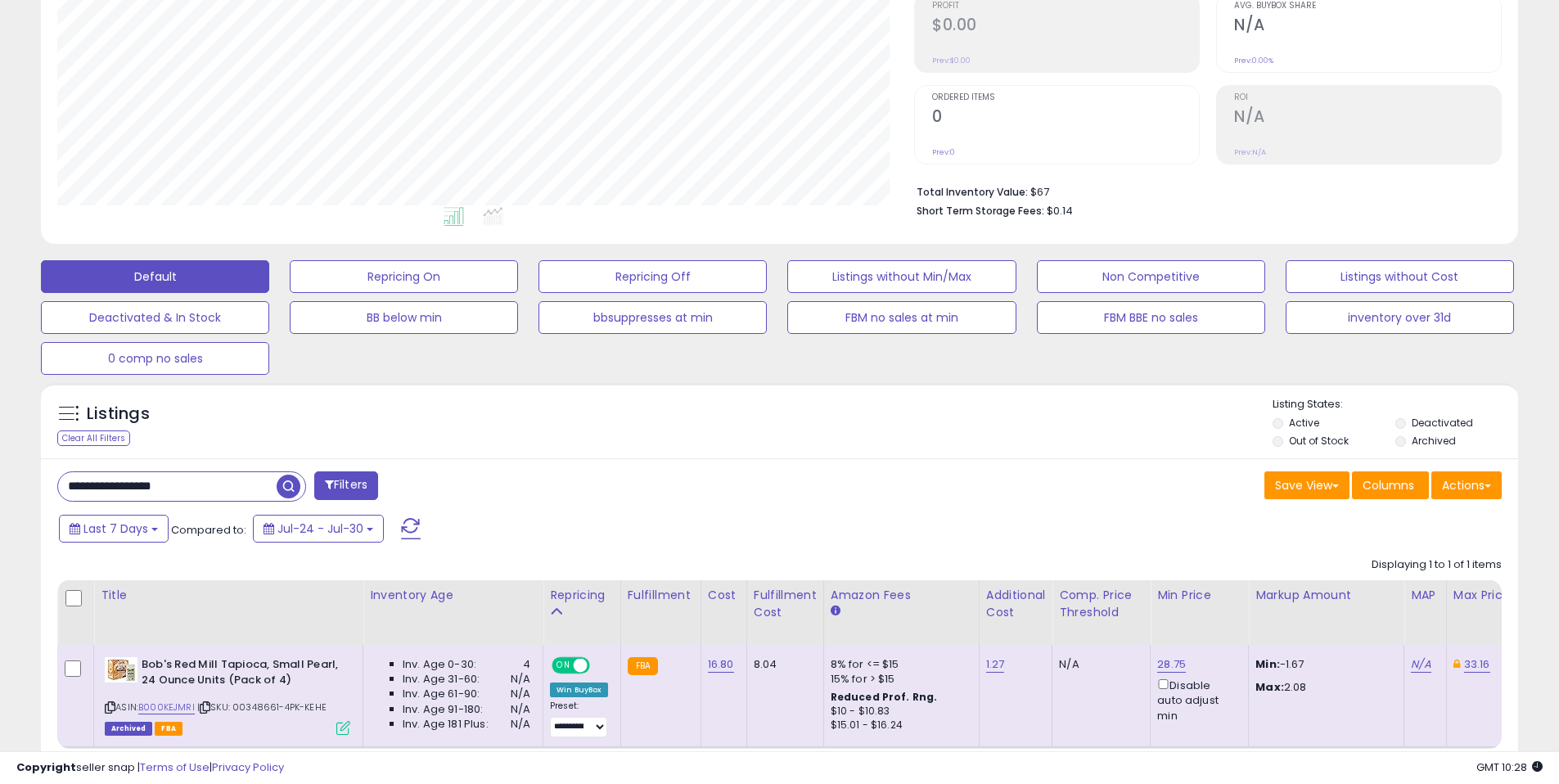 drag, startPoint x: 798, startPoint y: 448, endPoint x: 810, endPoint y: 425, distance: 25.942244 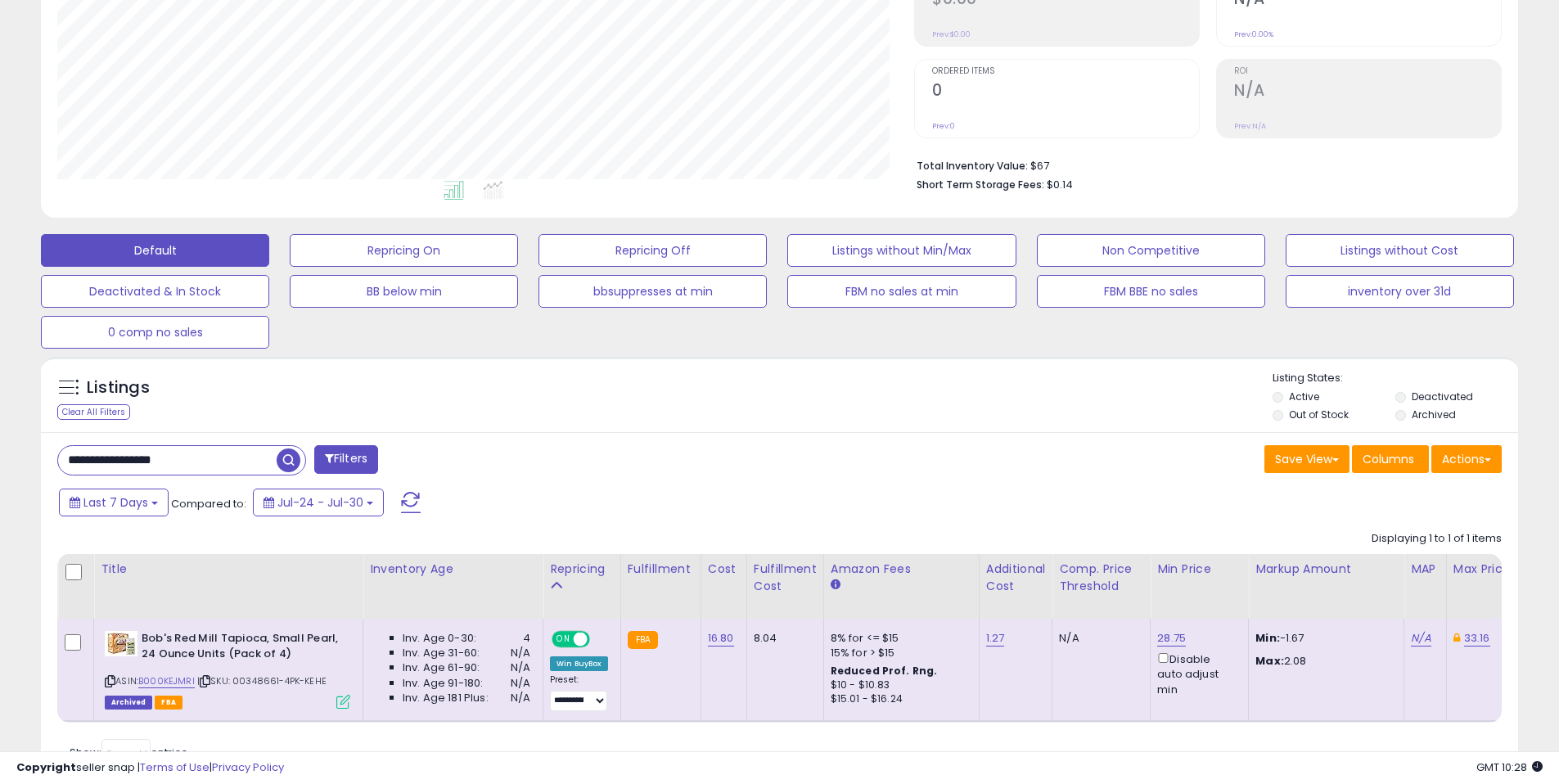click on "Listings
Clear All Filters
Listing States:" at bounding box center (779, 399) 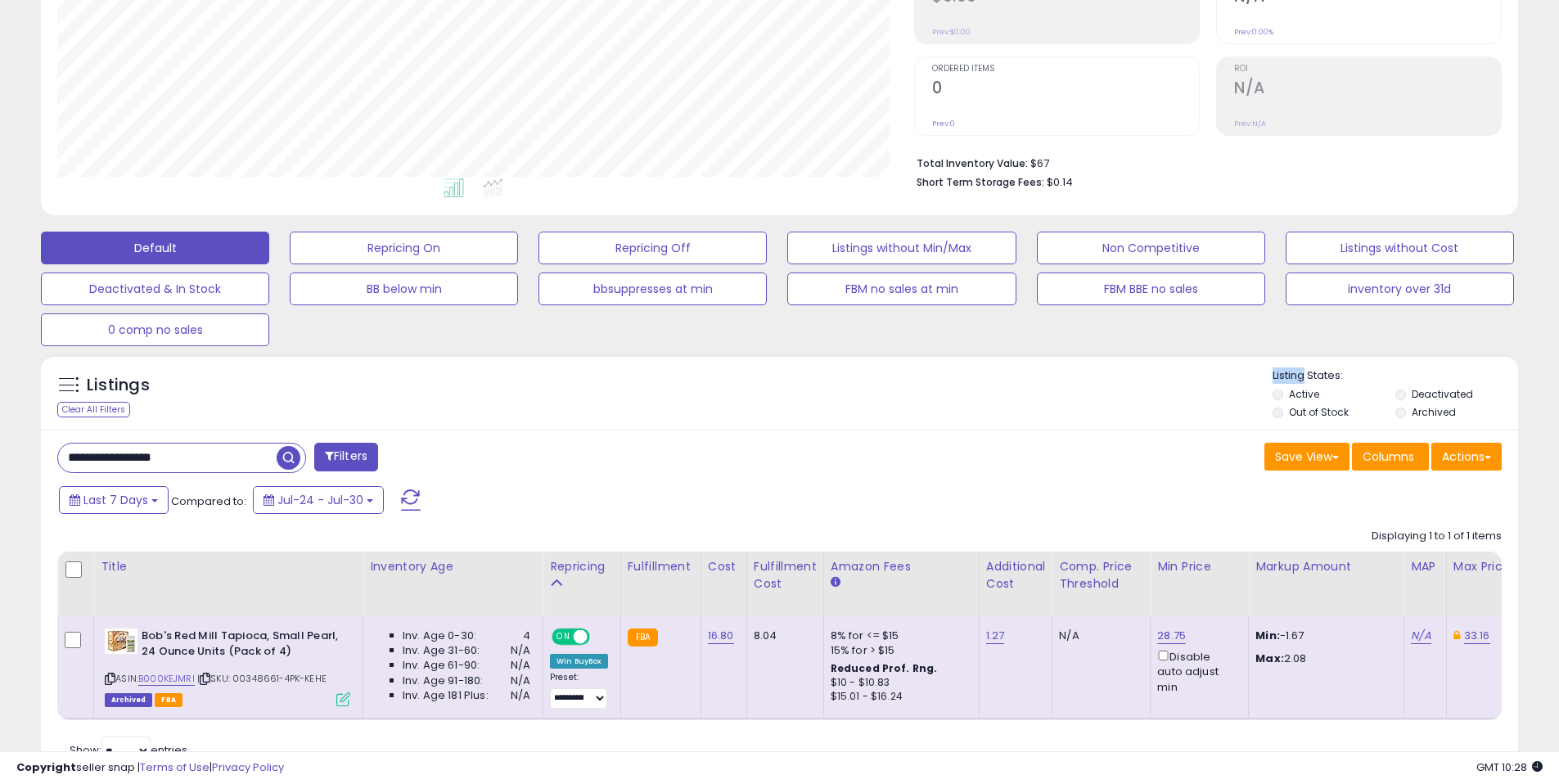 click on "Listings
Clear All Filters
Listing States:" at bounding box center [779, 396] 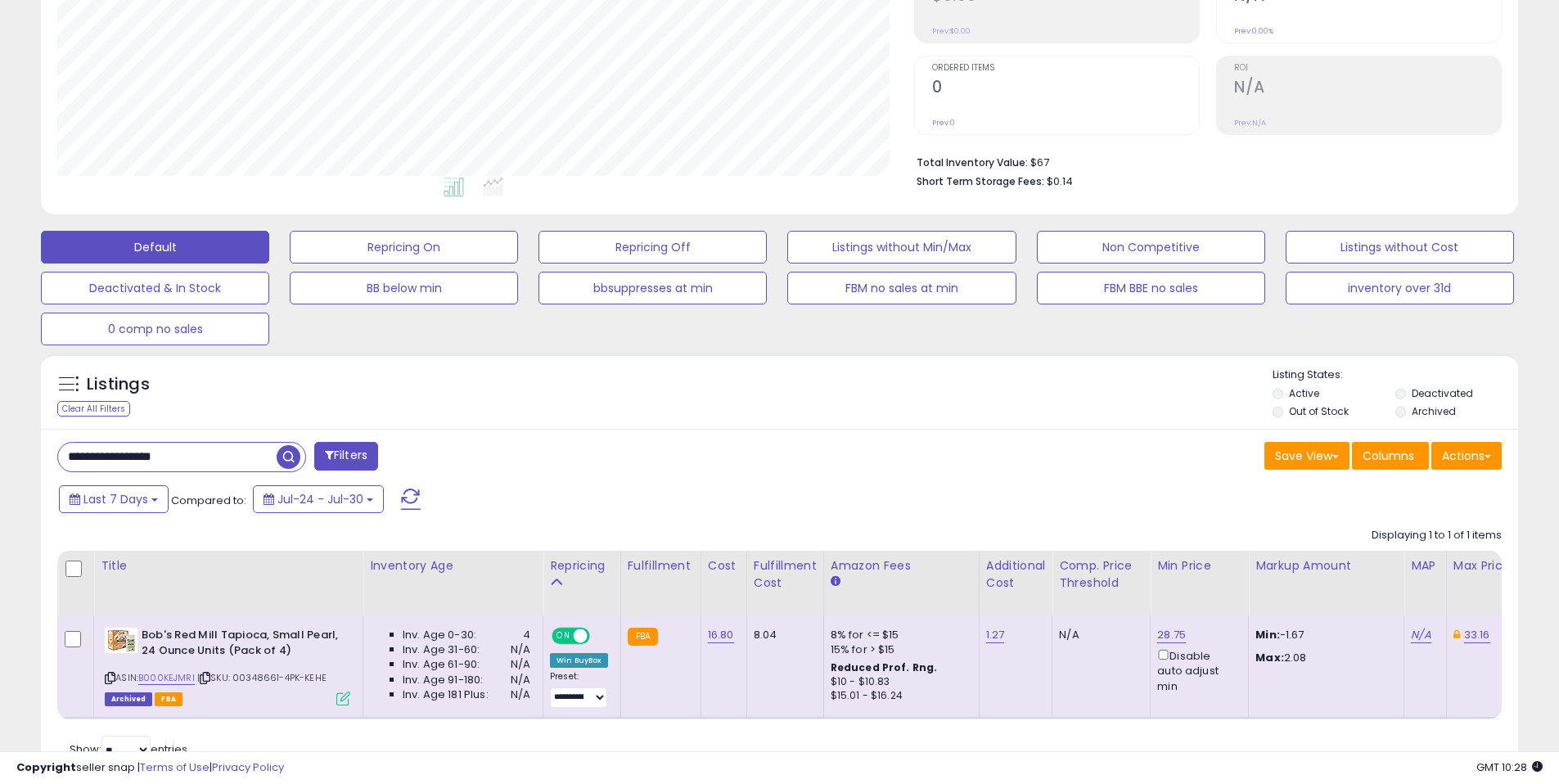 drag, startPoint x: 810, startPoint y: 369, endPoint x: 703, endPoint y: 373, distance: 107.07474 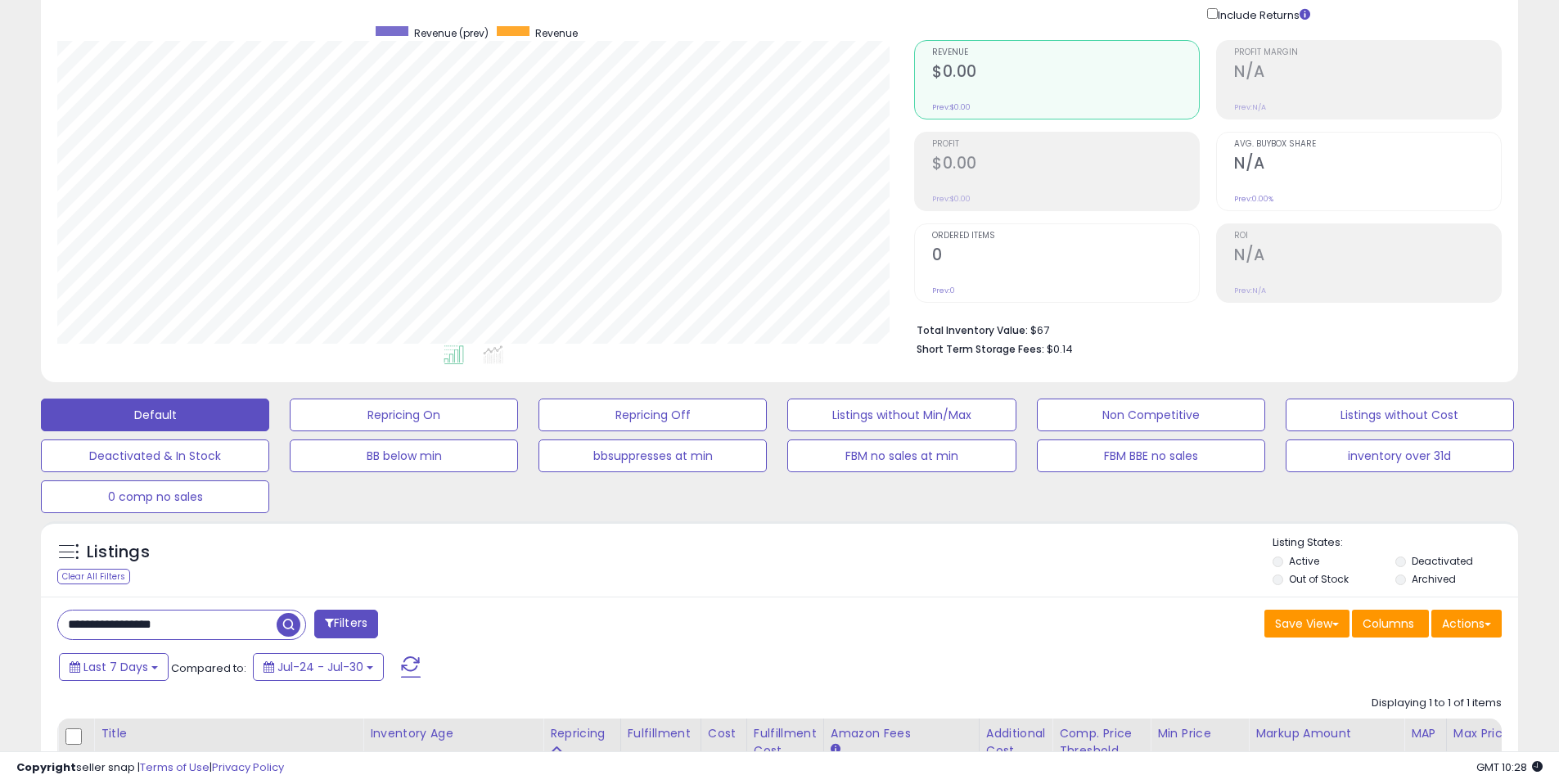 scroll, scrollTop: 358, scrollLeft: 0, axis: vertical 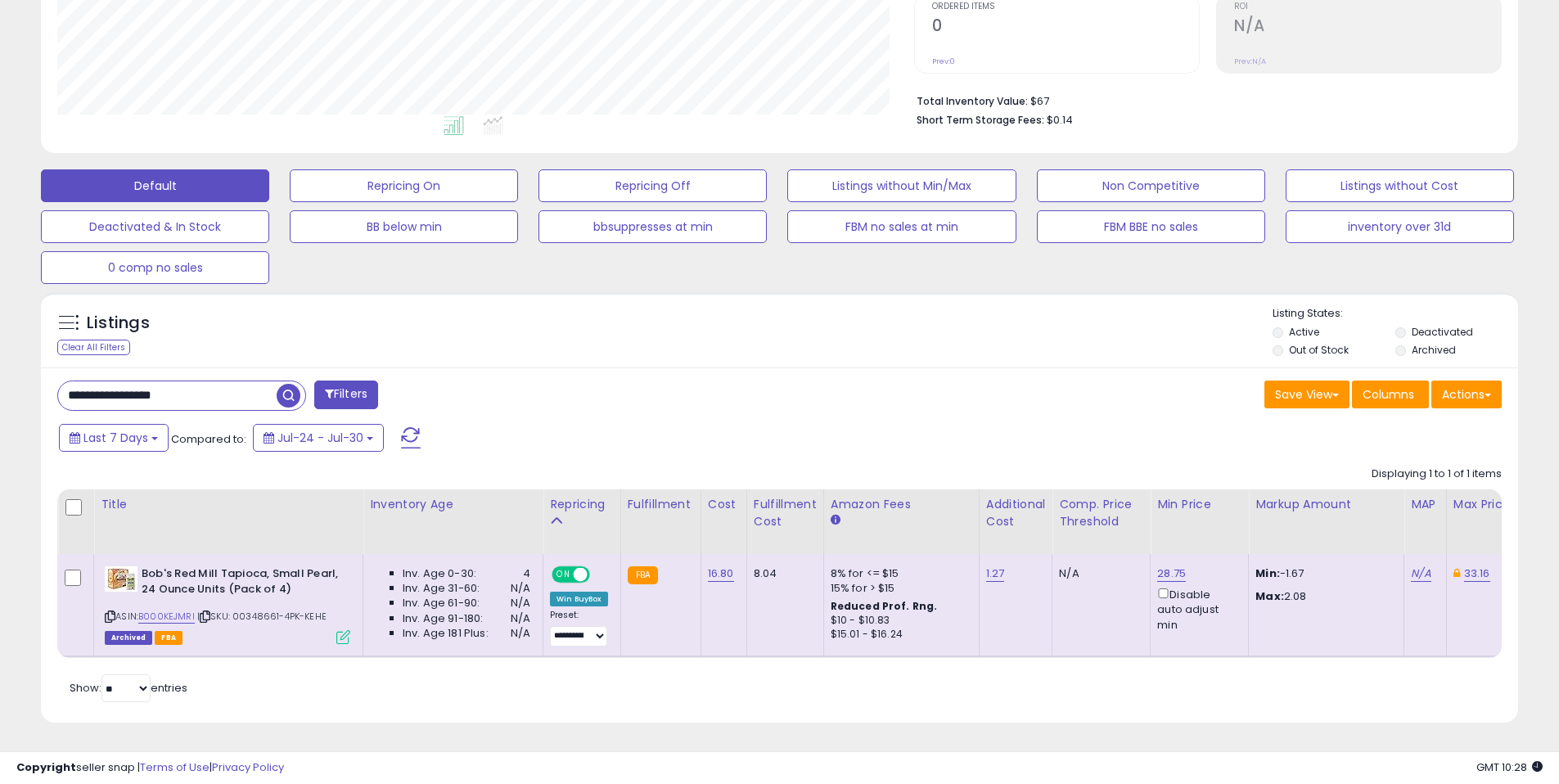 click on "Listings
Clear All Filters
Listing States:" at bounding box center [779, 334] 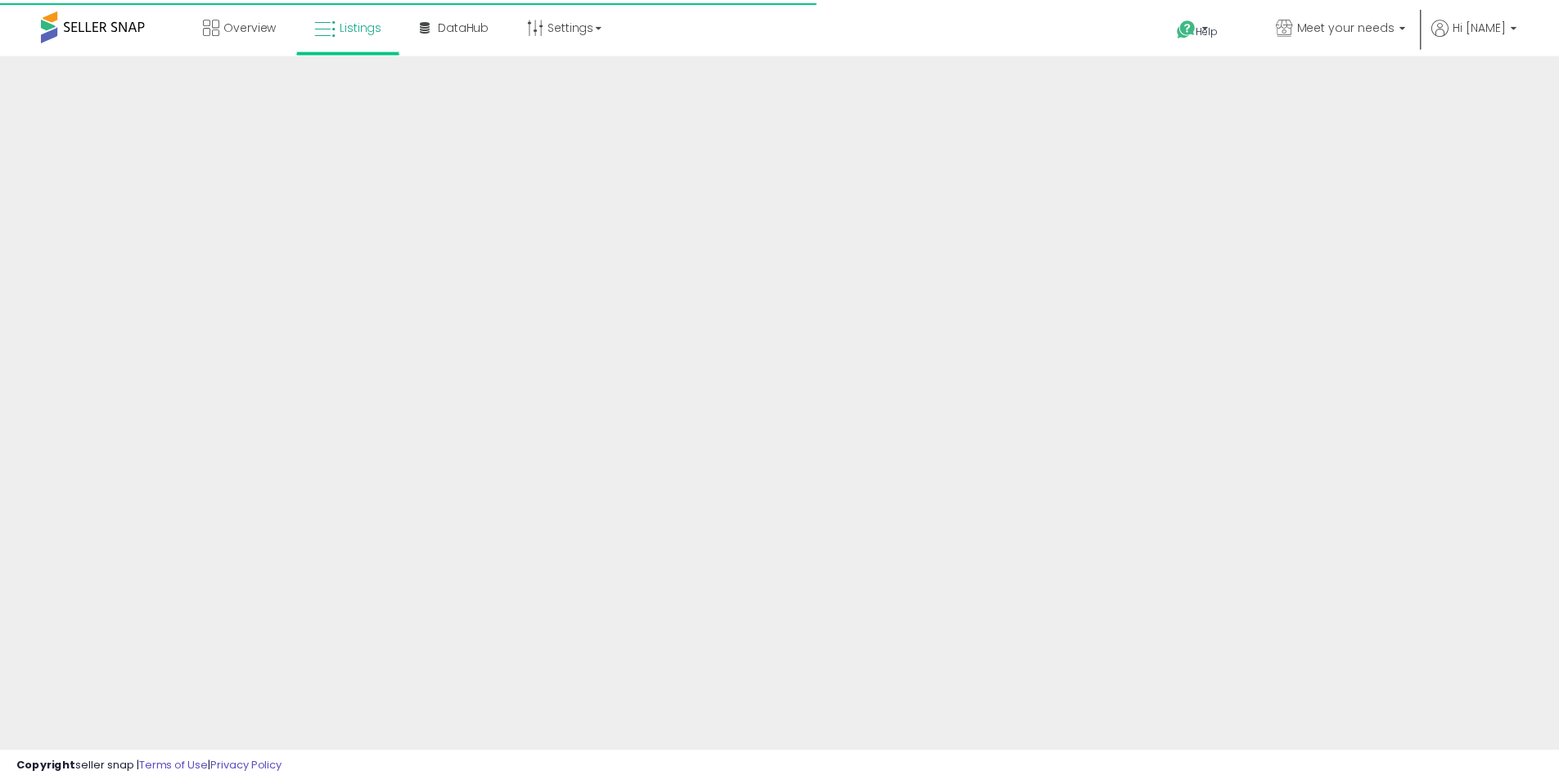 scroll, scrollTop: 273, scrollLeft: 0, axis: vertical 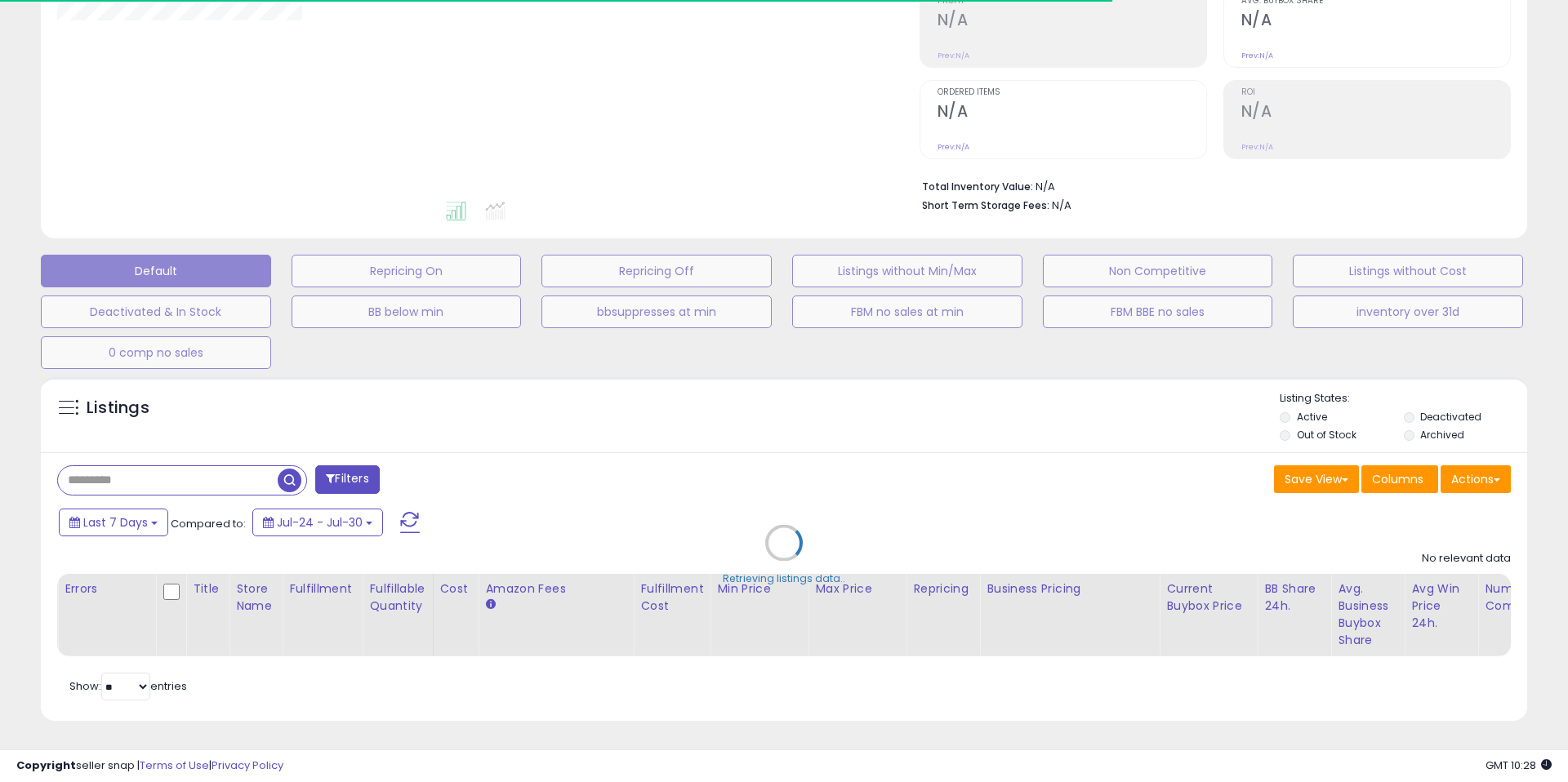 click on "Retrieving listings data.." at bounding box center [784, 555] 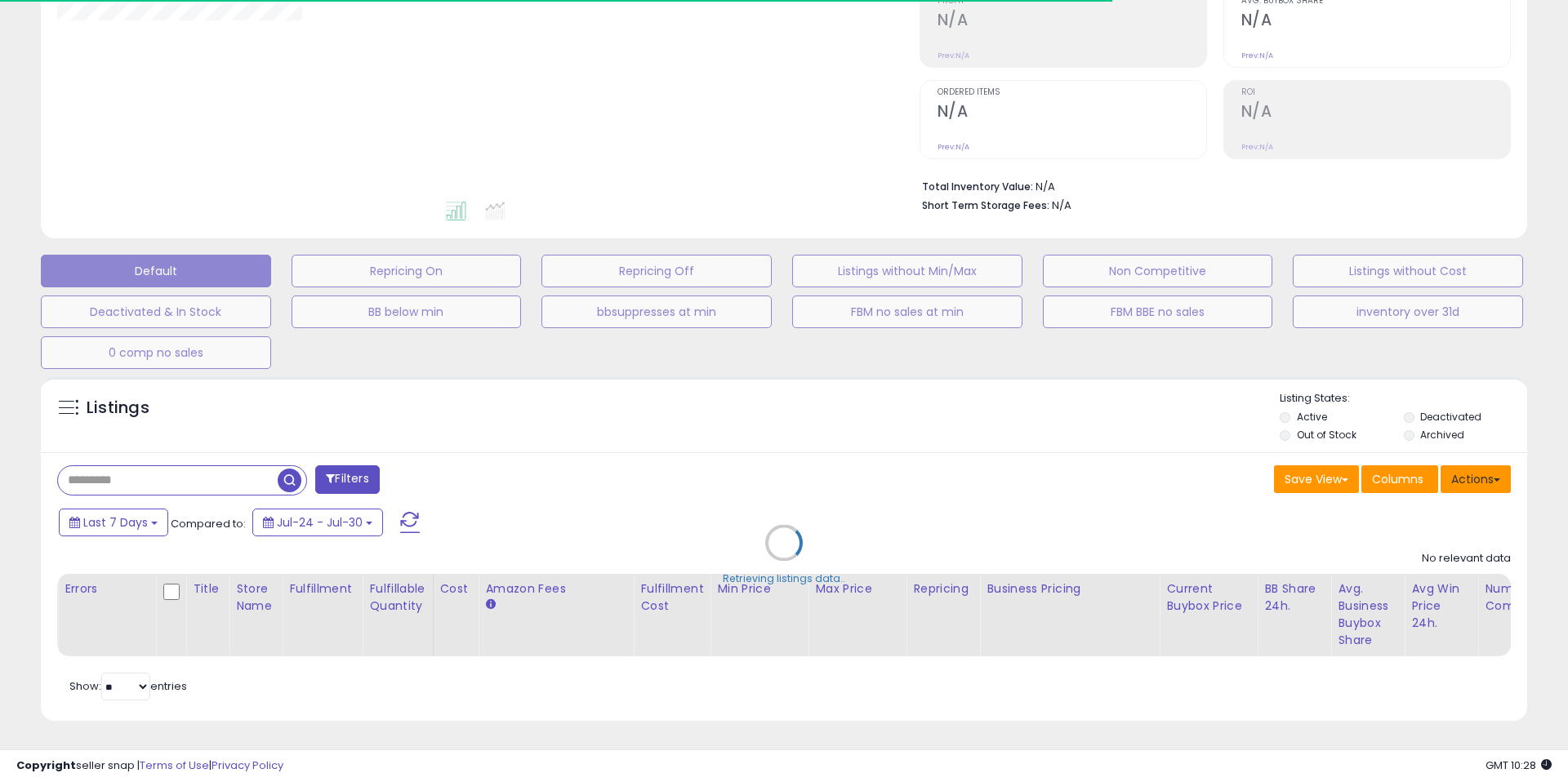 type on "**********" 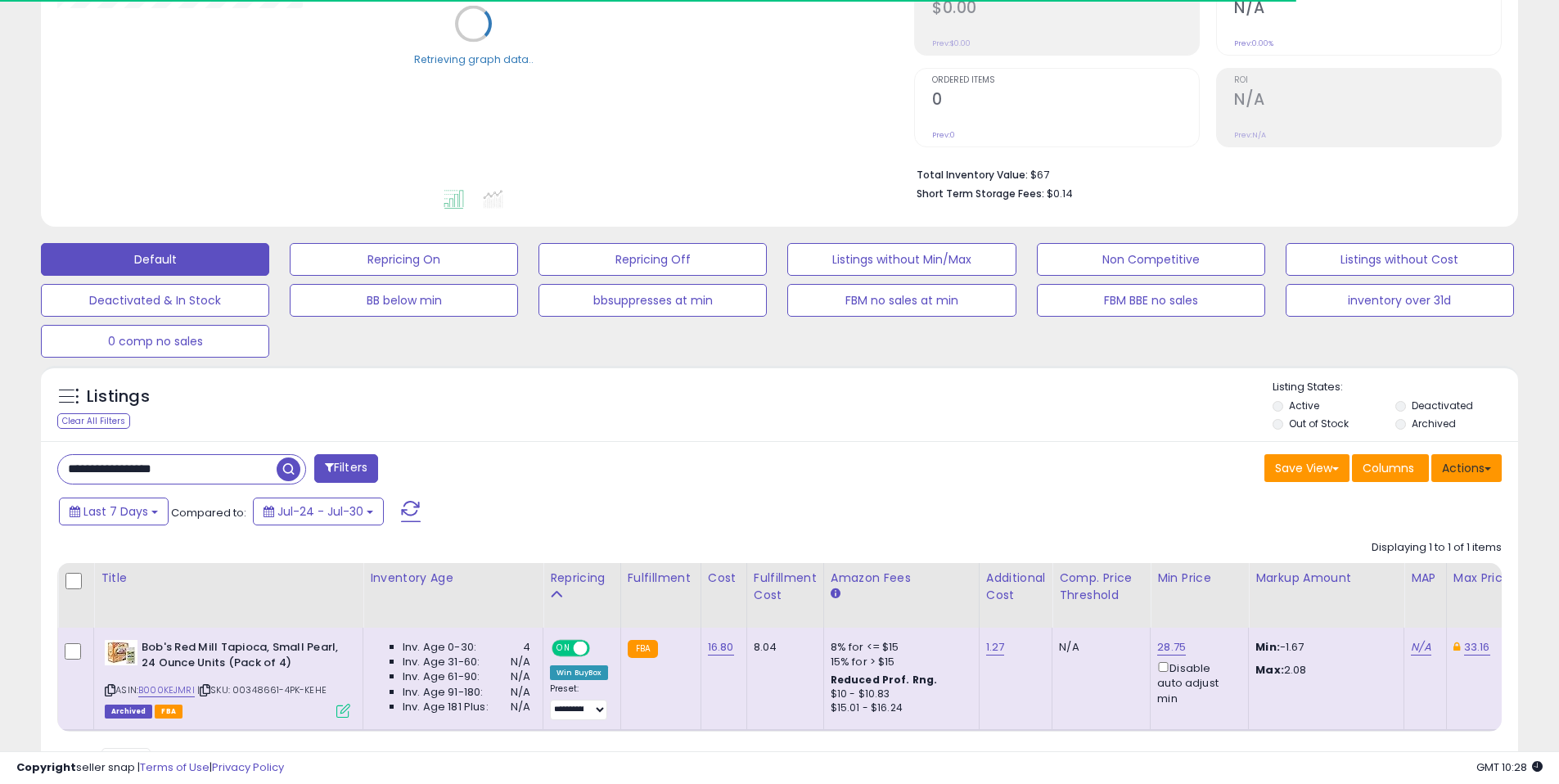 click on "Actions" at bounding box center (1467, 468) 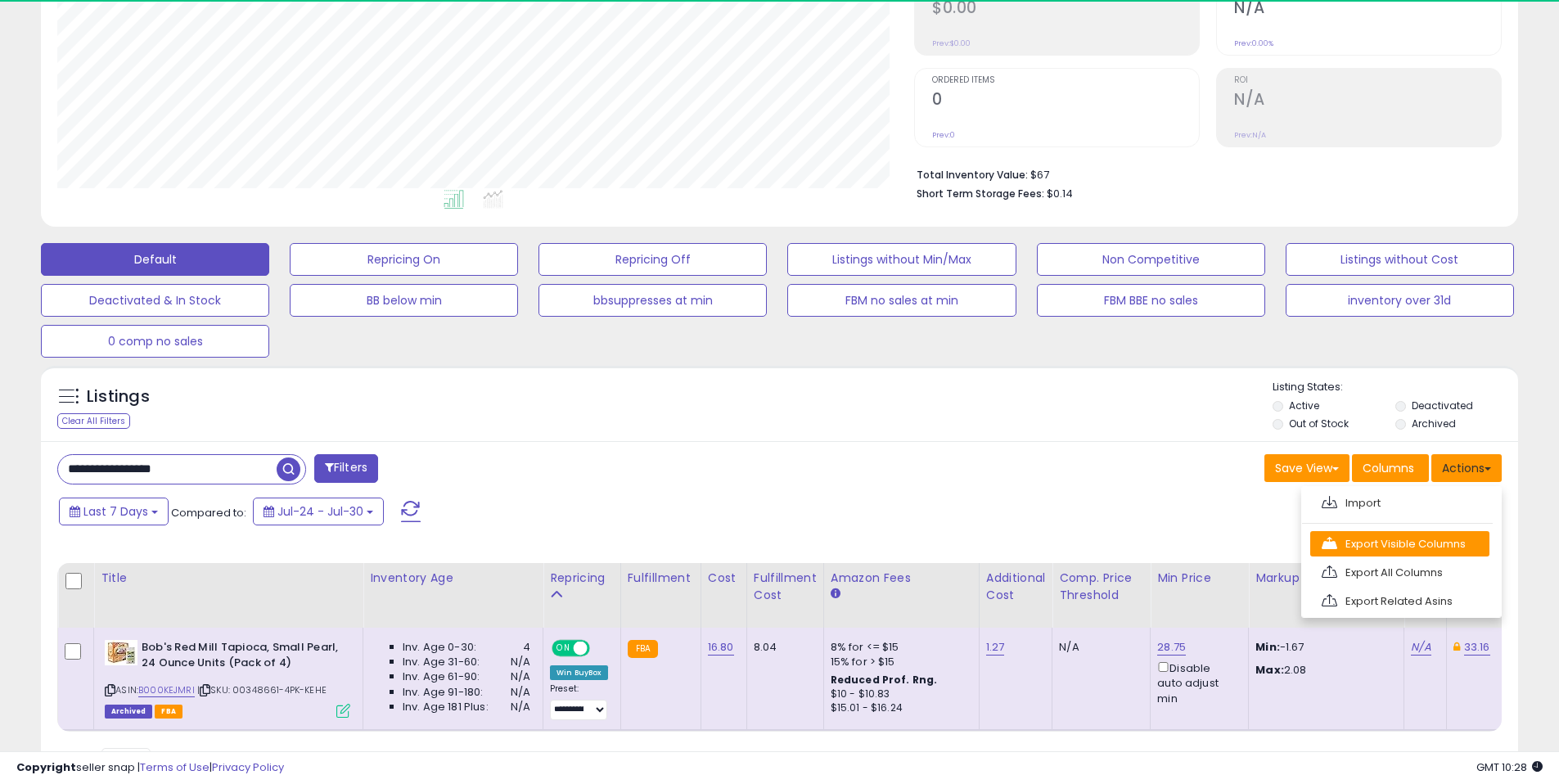 scroll, scrollTop: 818036, scrollLeft: 817516, axis: both 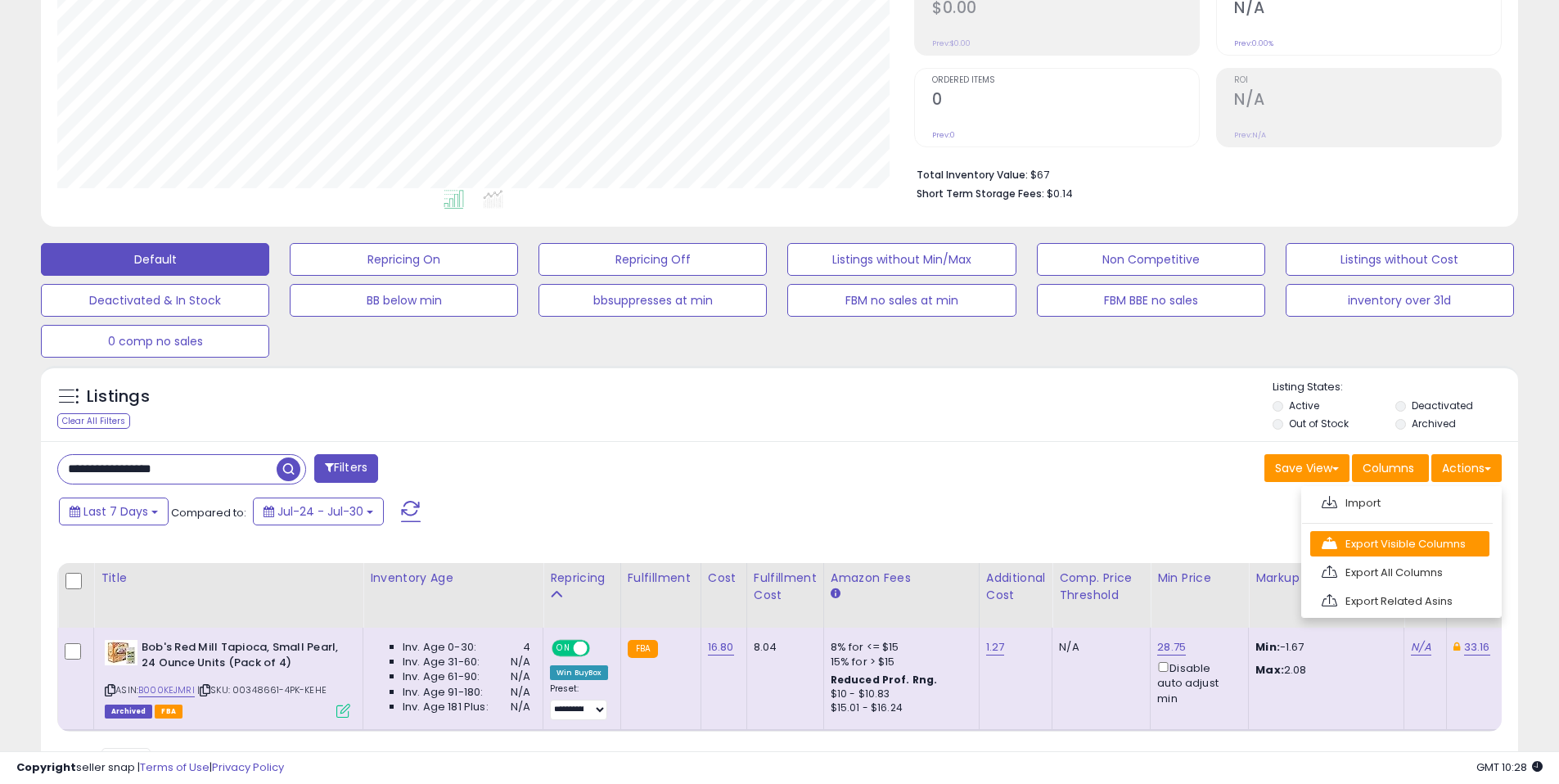 click on "Export Visible Columns" at bounding box center (1399, 543) 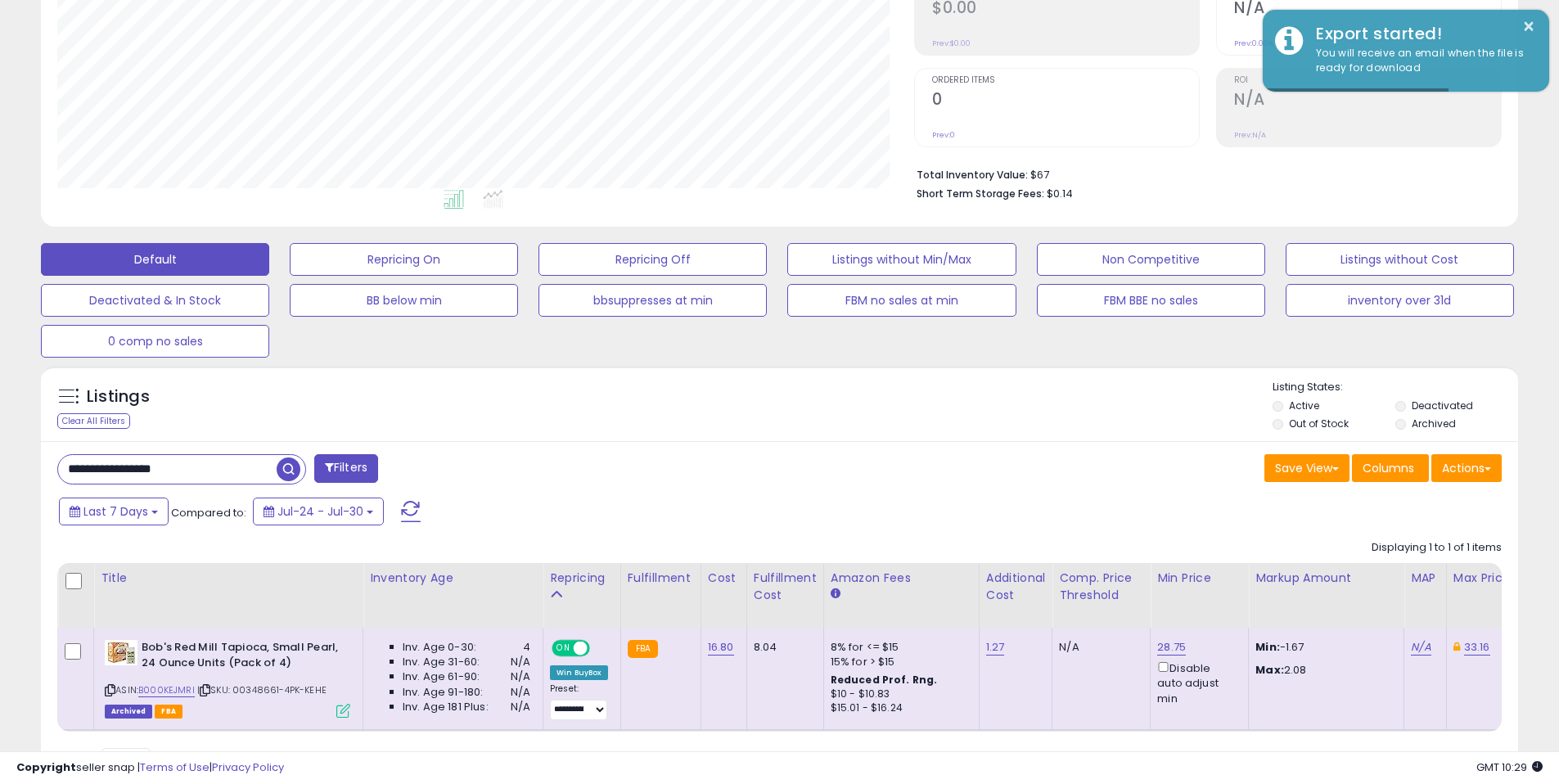 click on "**********" at bounding box center (167, 469) 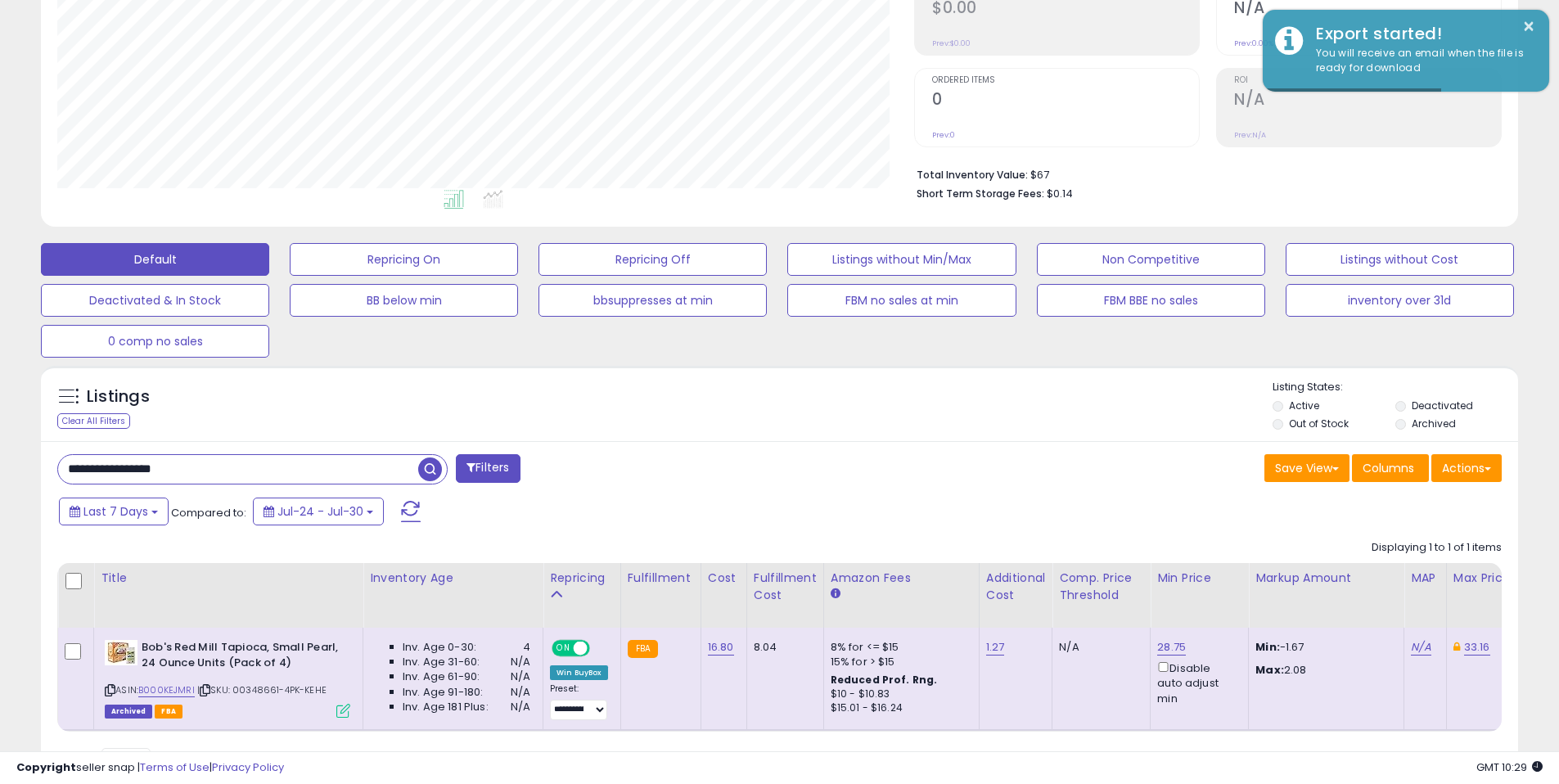 click on "**********" at bounding box center [238, 469] 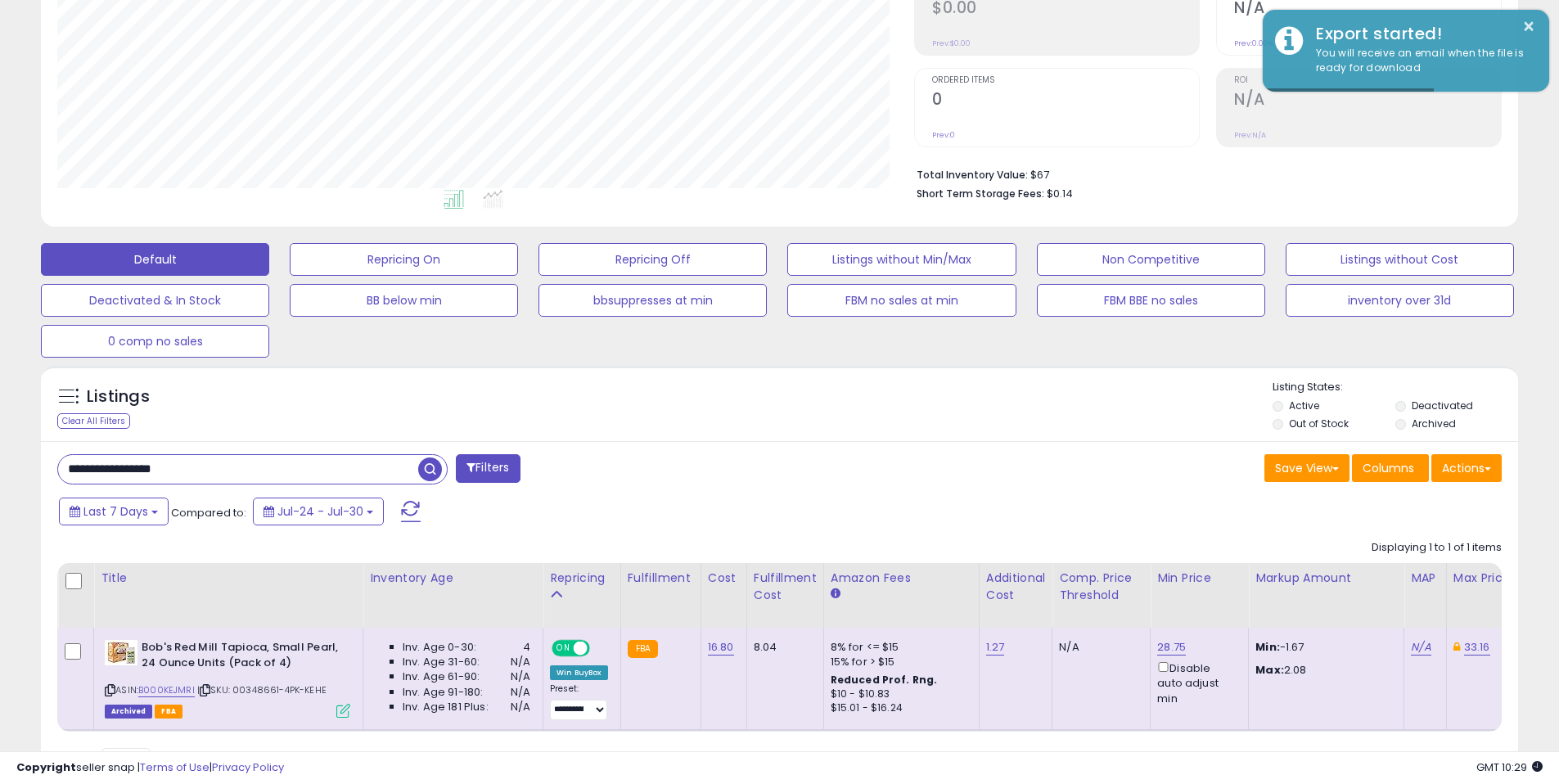 click on "**********" at bounding box center (238, 469) 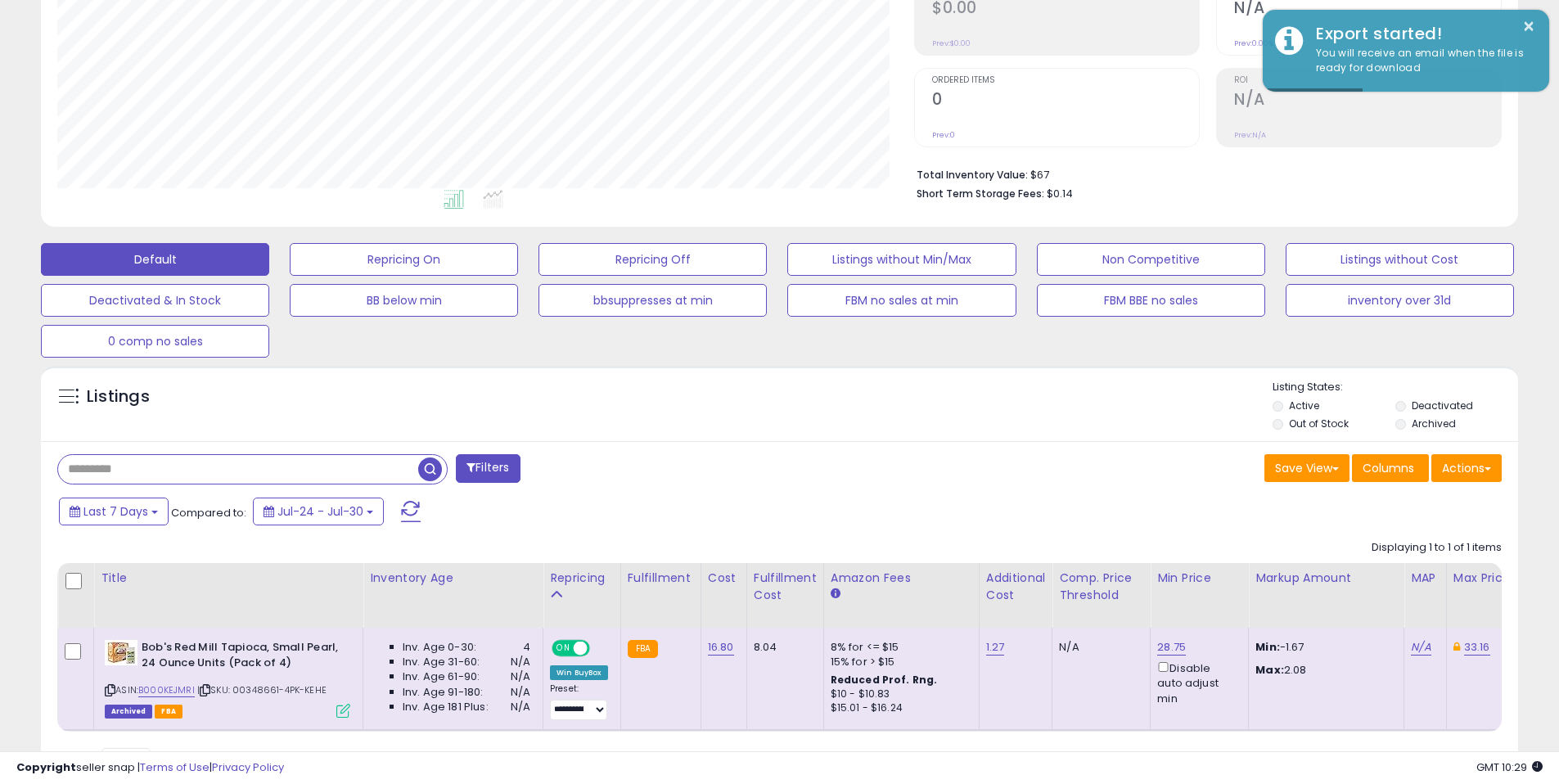 type 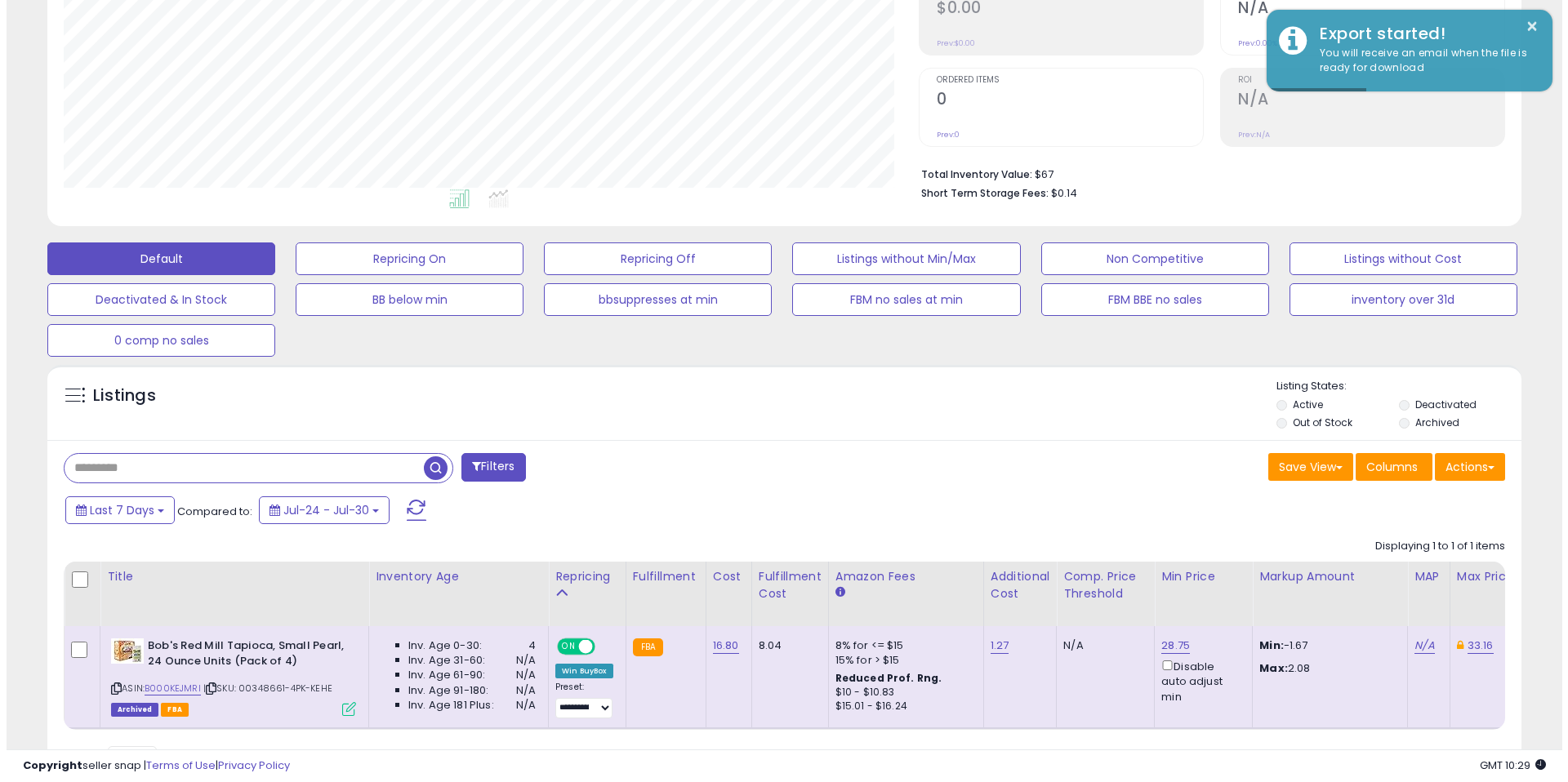 scroll, scrollTop: 255, scrollLeft: 0, axis: vertical 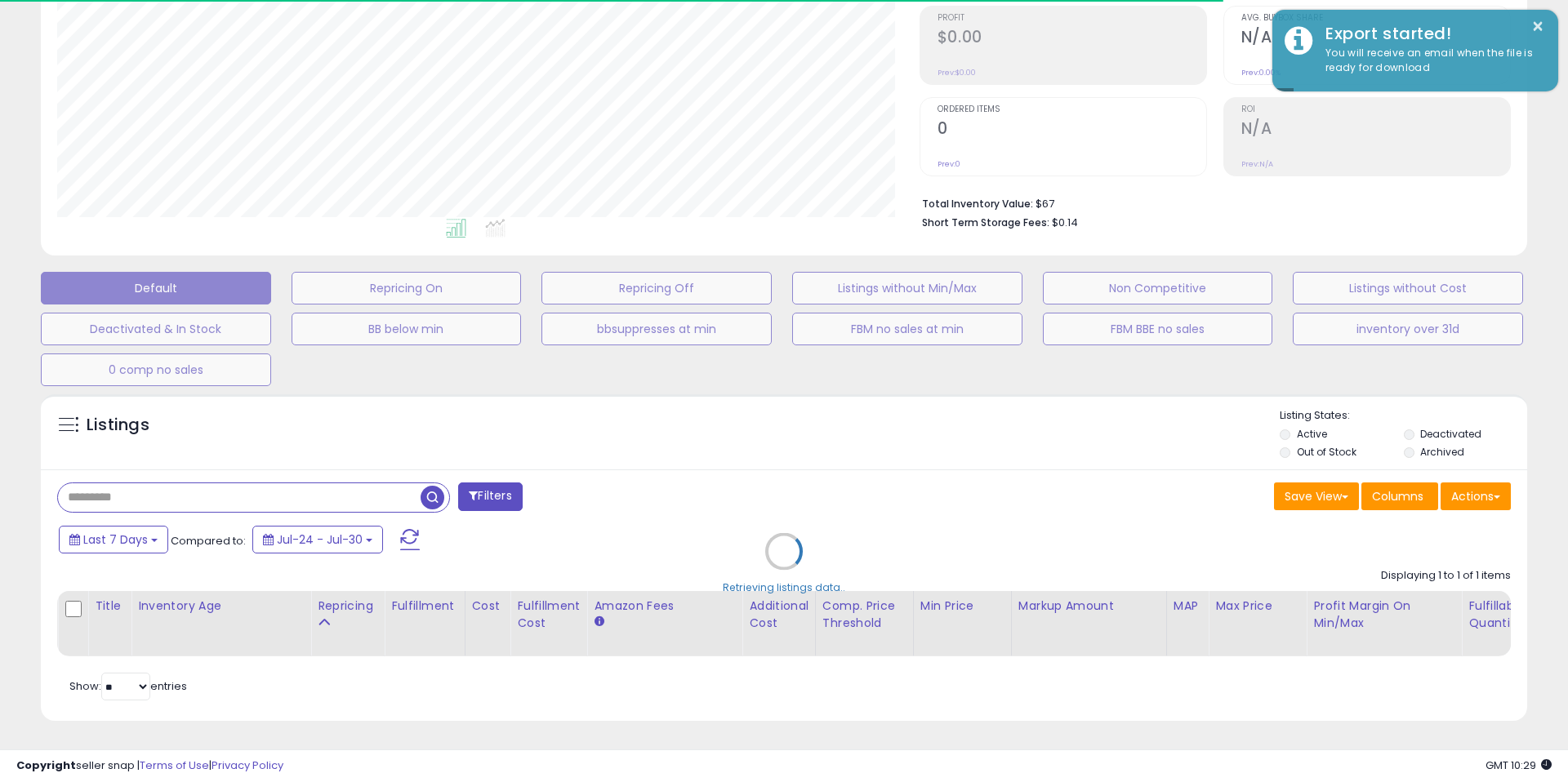 click on "Retrieving listings data.." at bounding box center [784, 563] 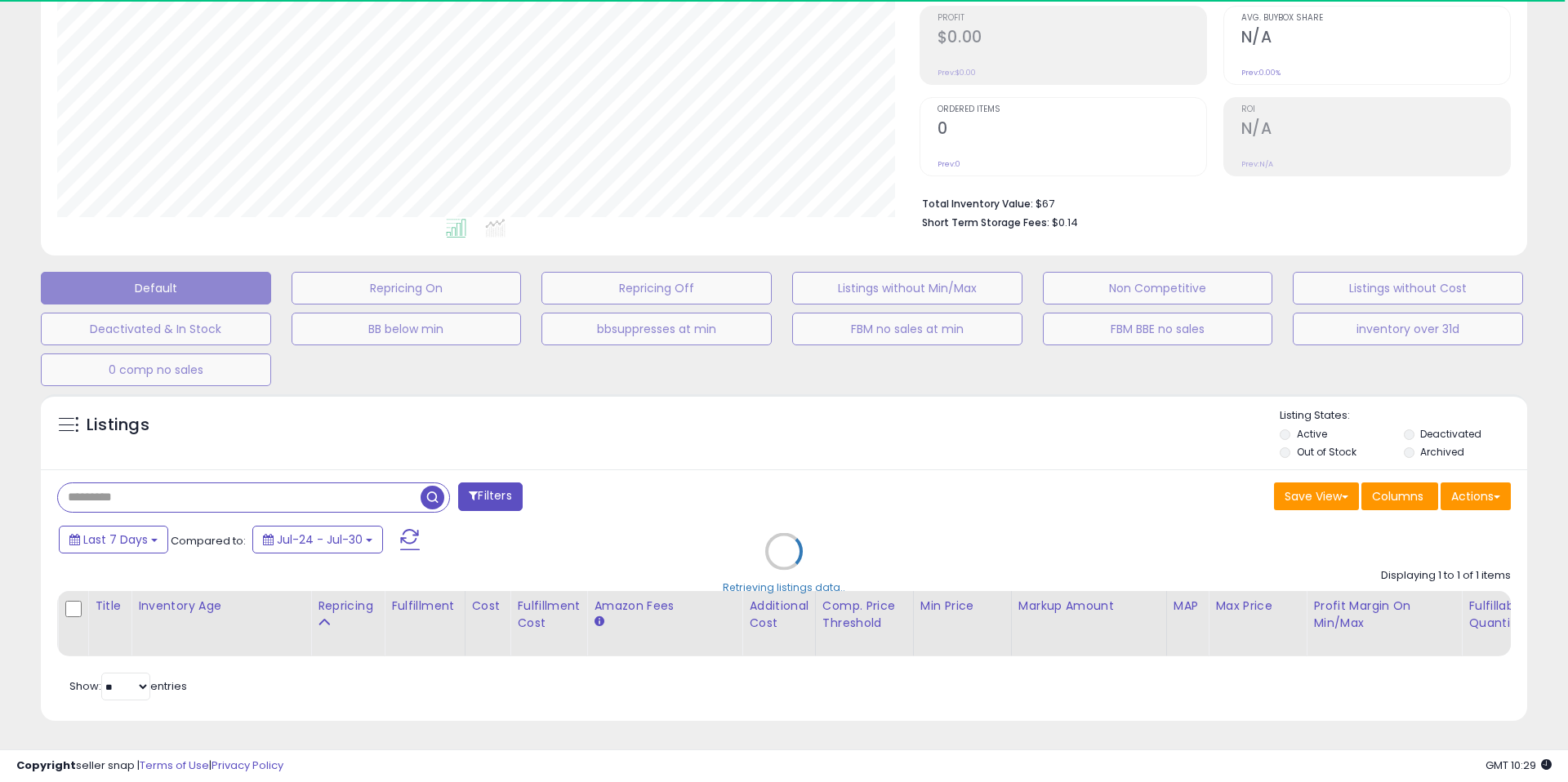 click on "Retrieving listings data.." at bounding box center [784, 563] 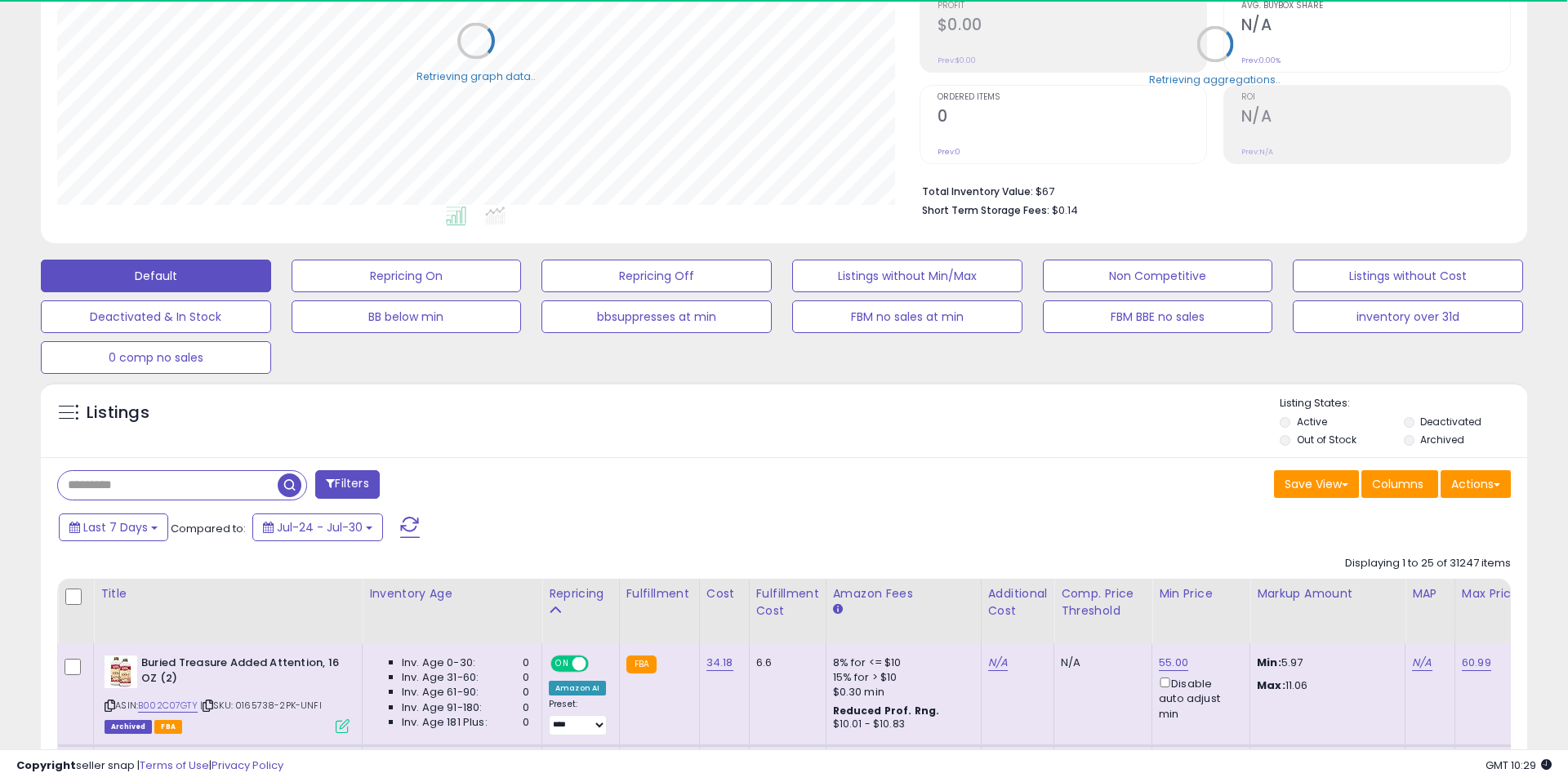 click on "Listings" at bounding box center (784, 424) 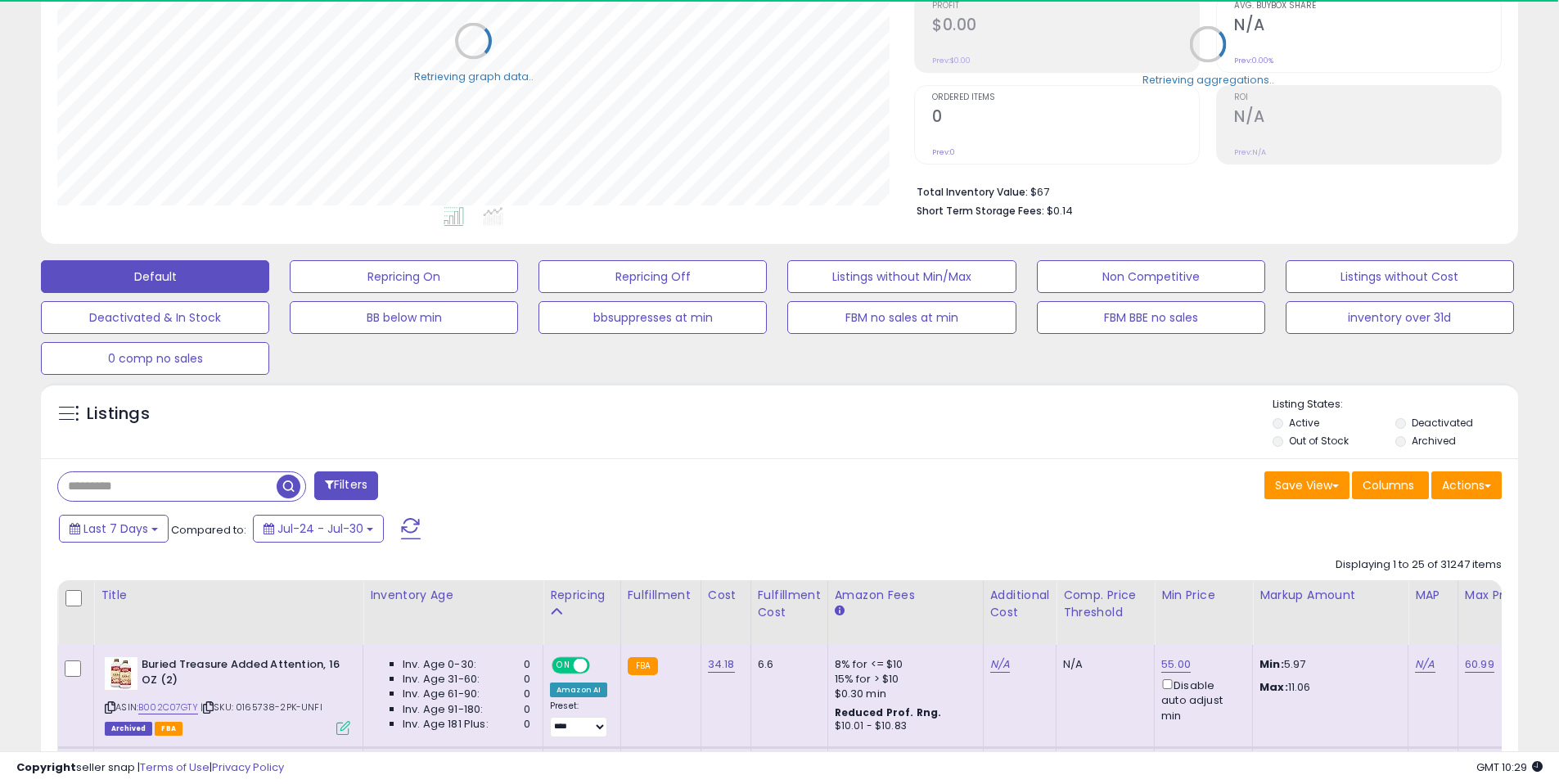 scroll, scrollTop: 336, scrollLeft: 857, axis: both 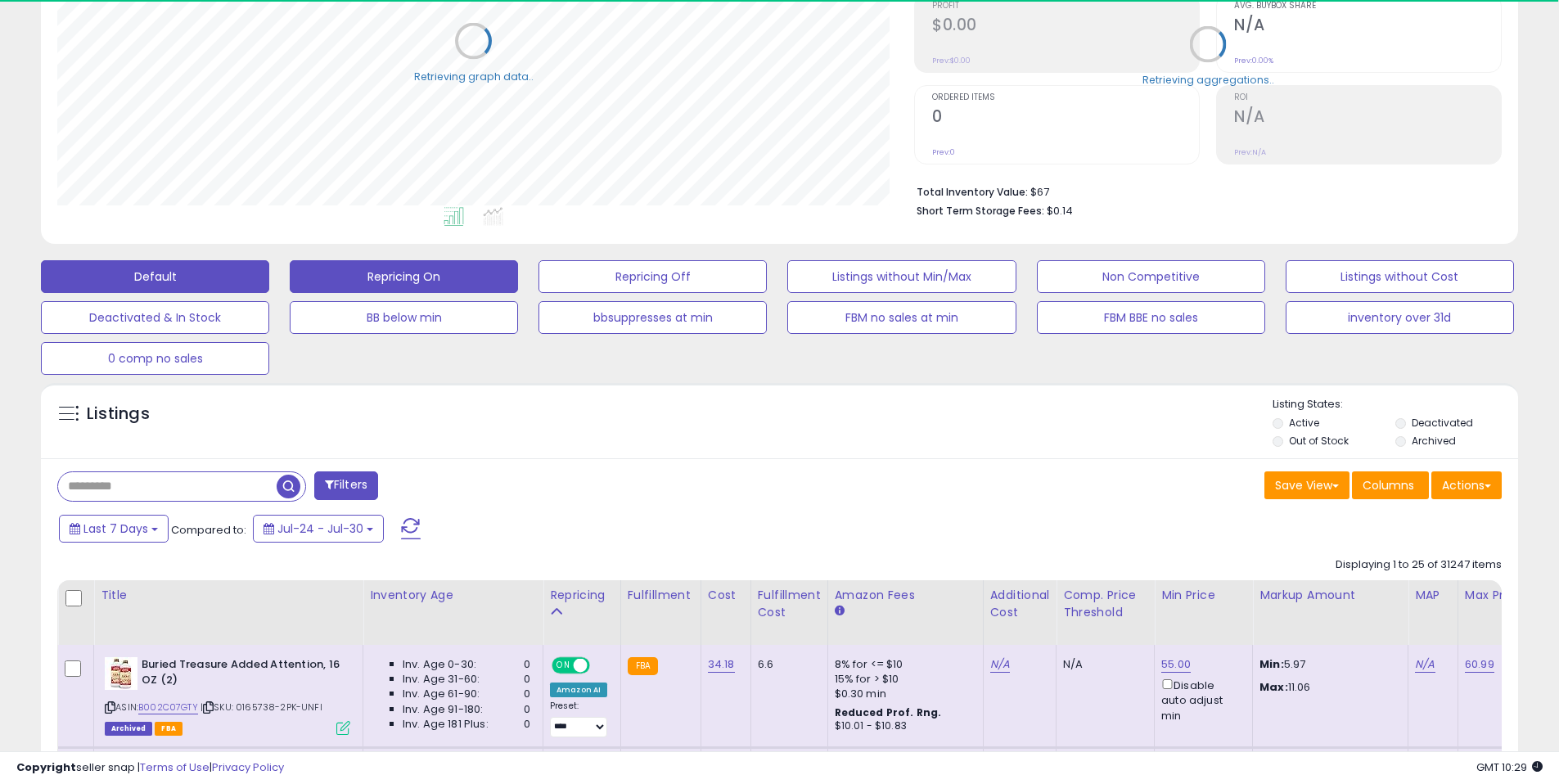 click on "Repricing On" at bounding box center [403, 277] 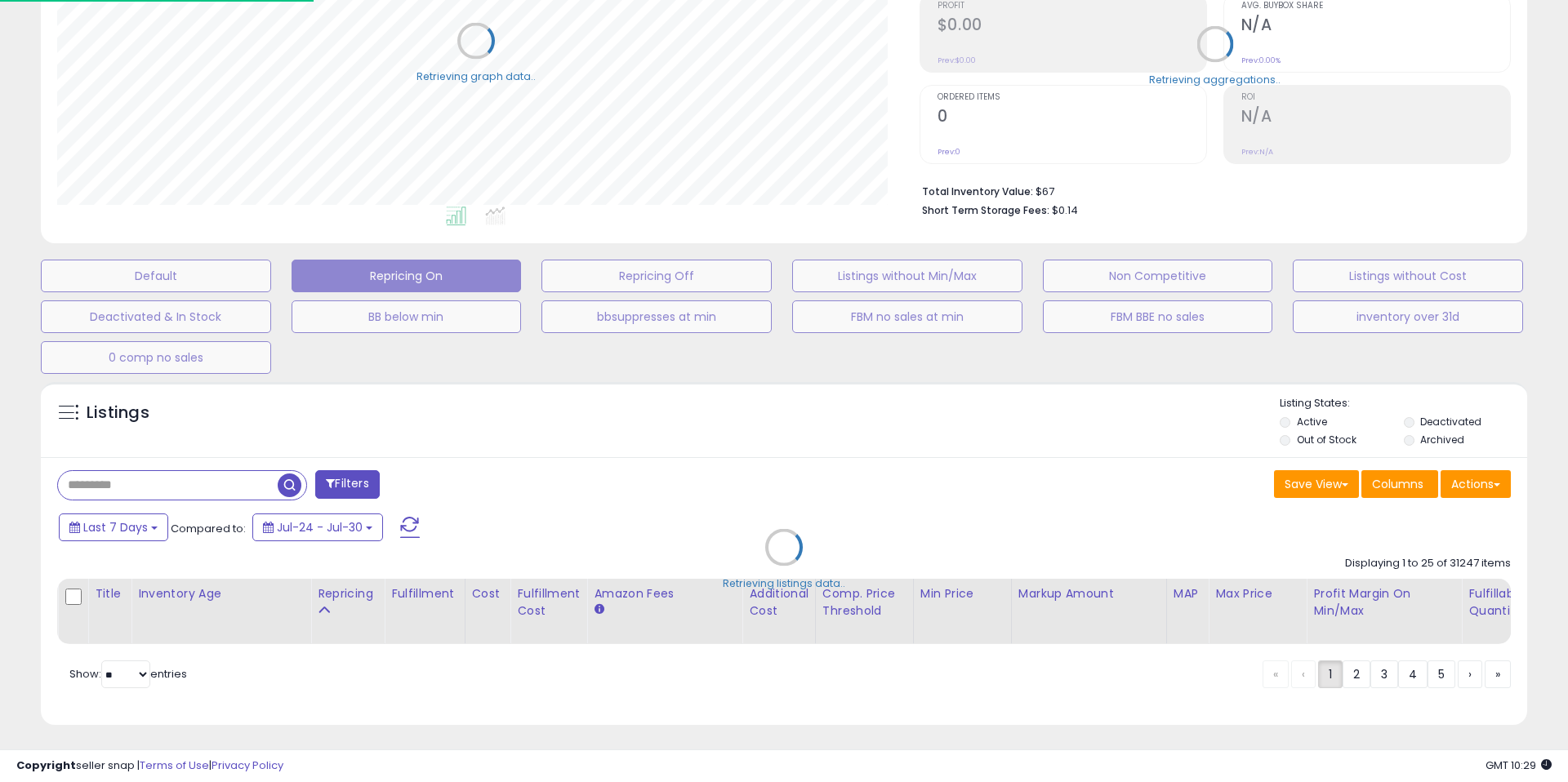 scroll, scrollTop: 815949, scrollLeft: 815804, axis: both 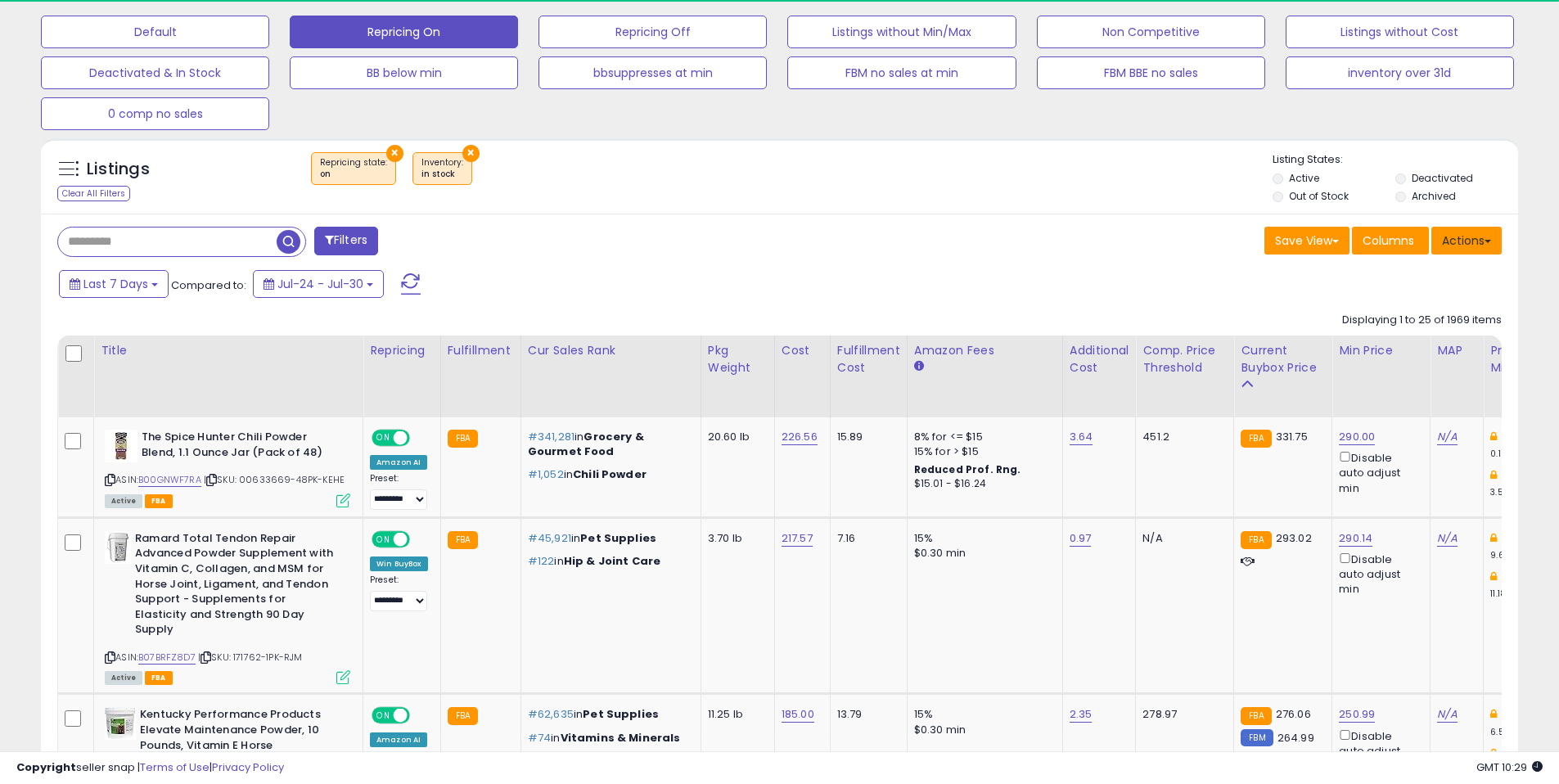click on "Actions" at bounding box center [1467, 241] 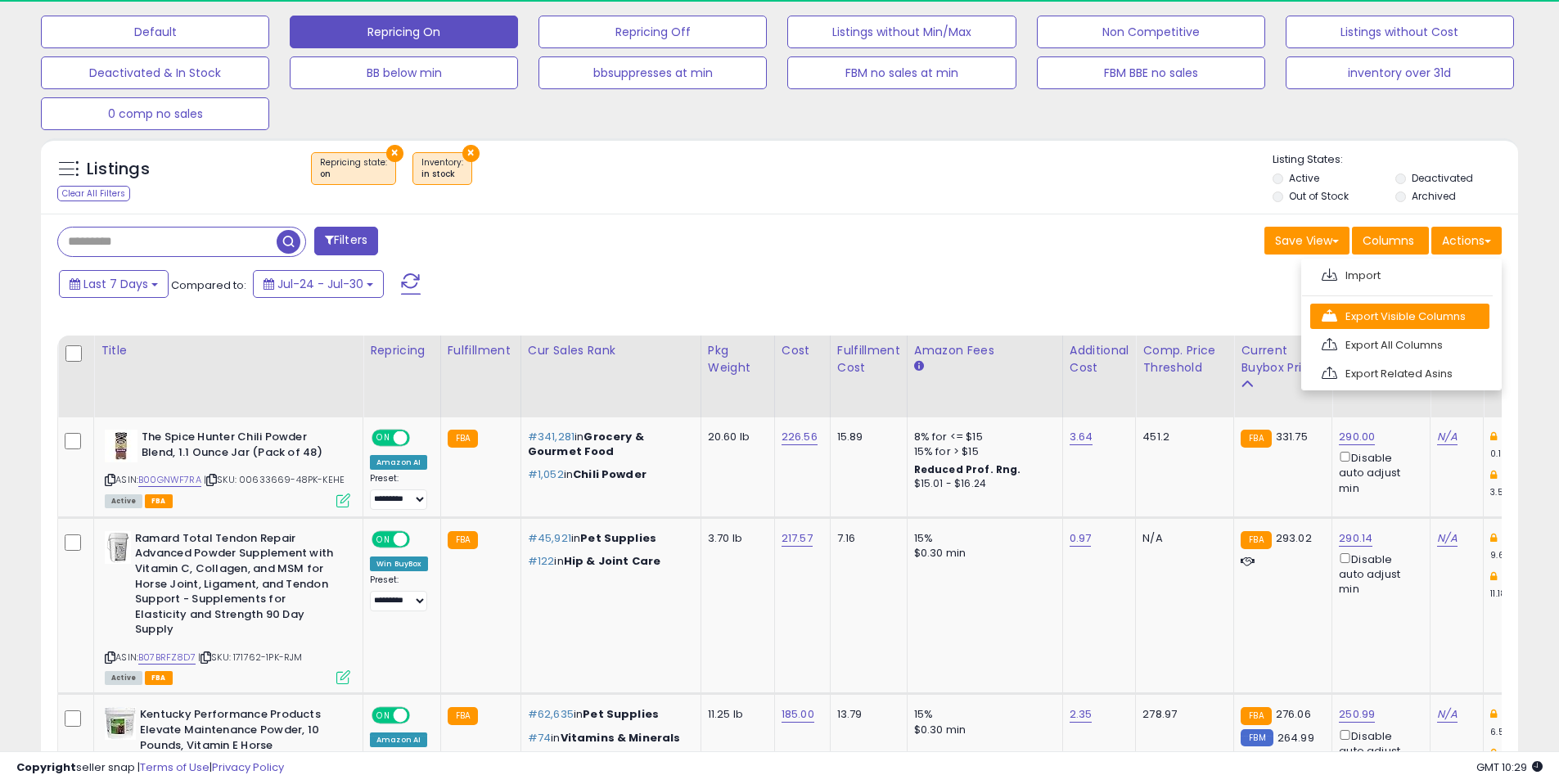 click on "Export Visible Columns" at bounding box center [1399, 316] 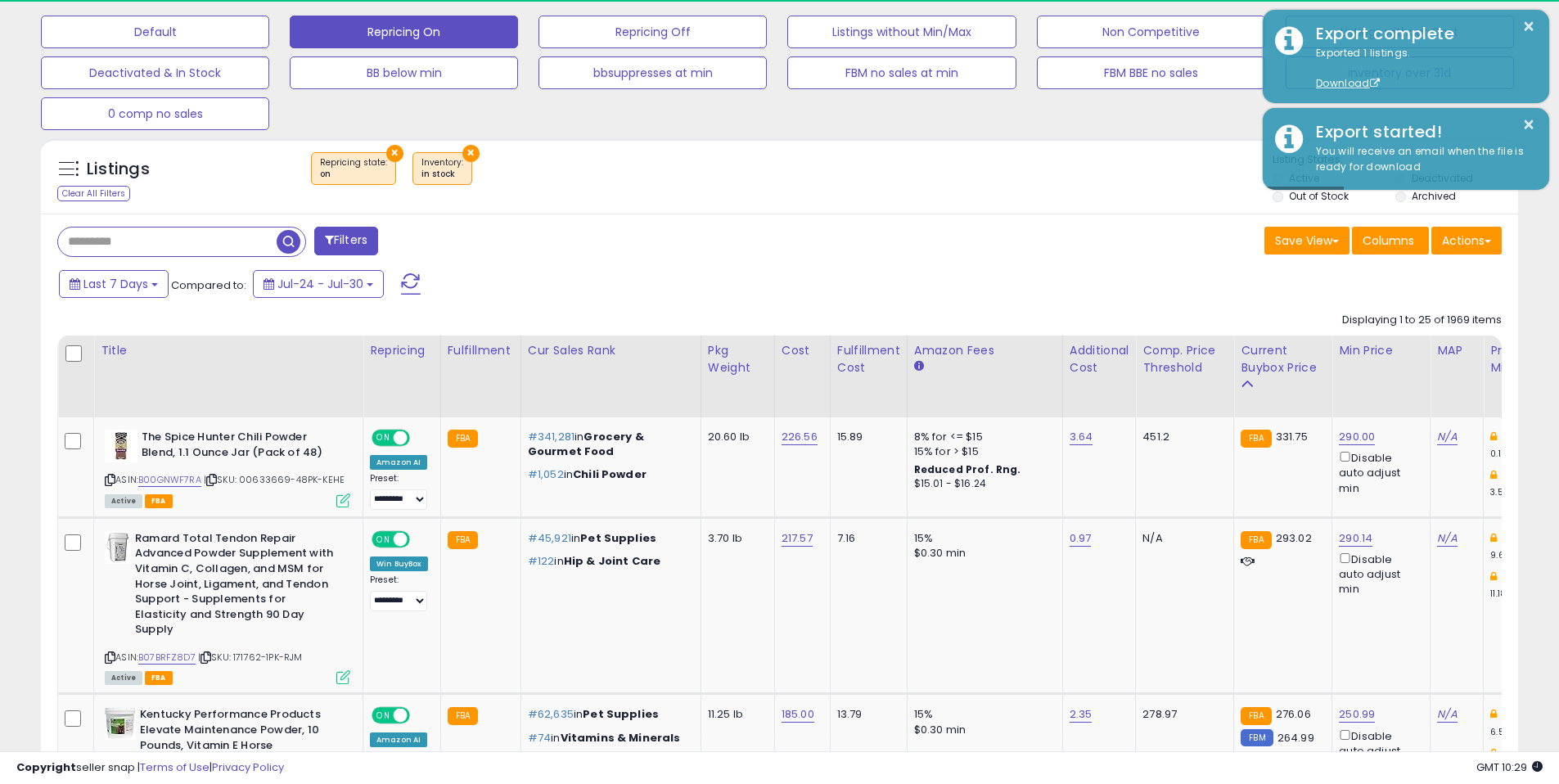 scroll, scrollTop: 818036, scrollLeft: 817516, axis: both 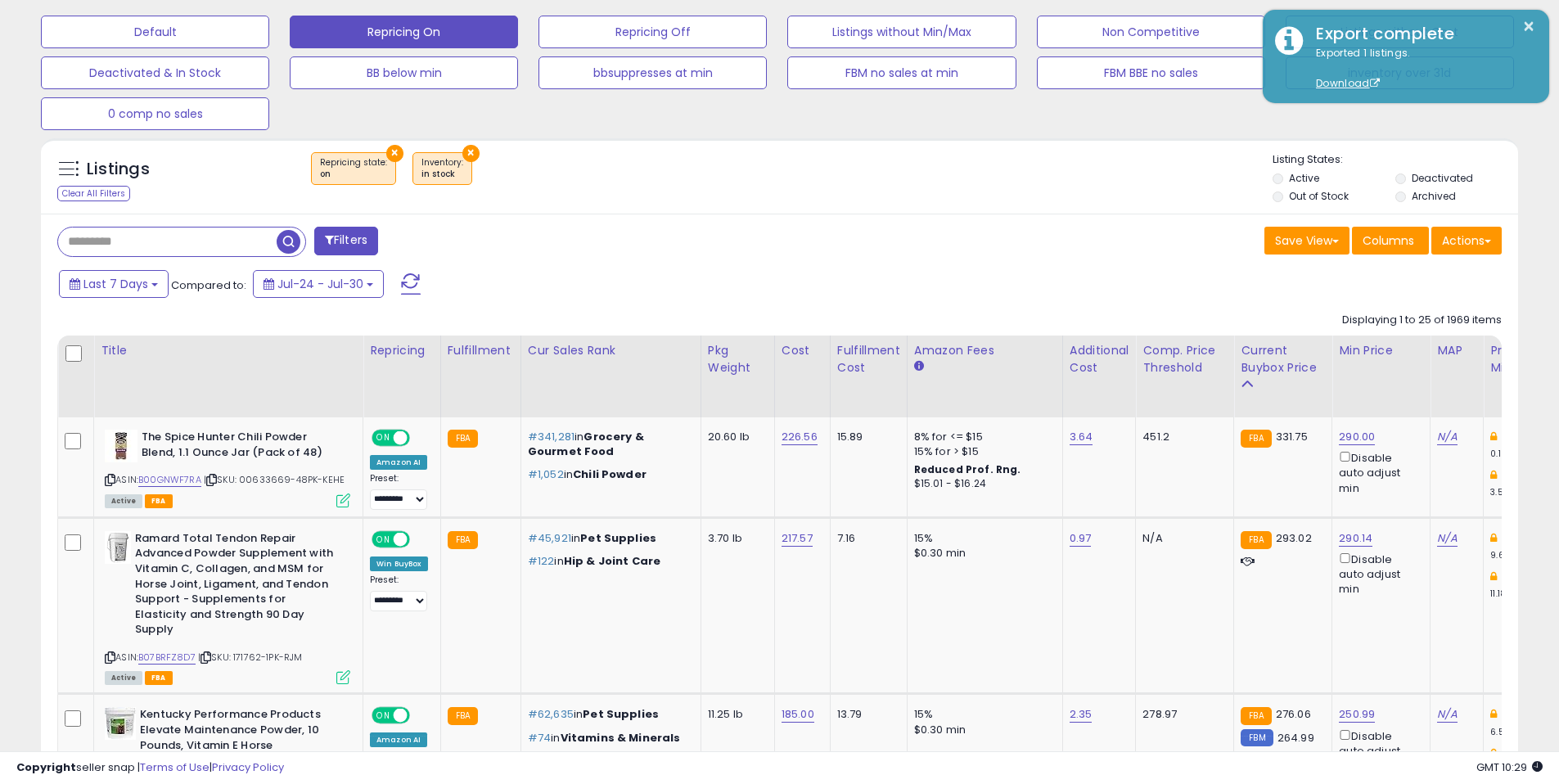click on "Listings
Clear All Filters
×
Repricing state :
on
× Active" at bounding box center (779, 176) 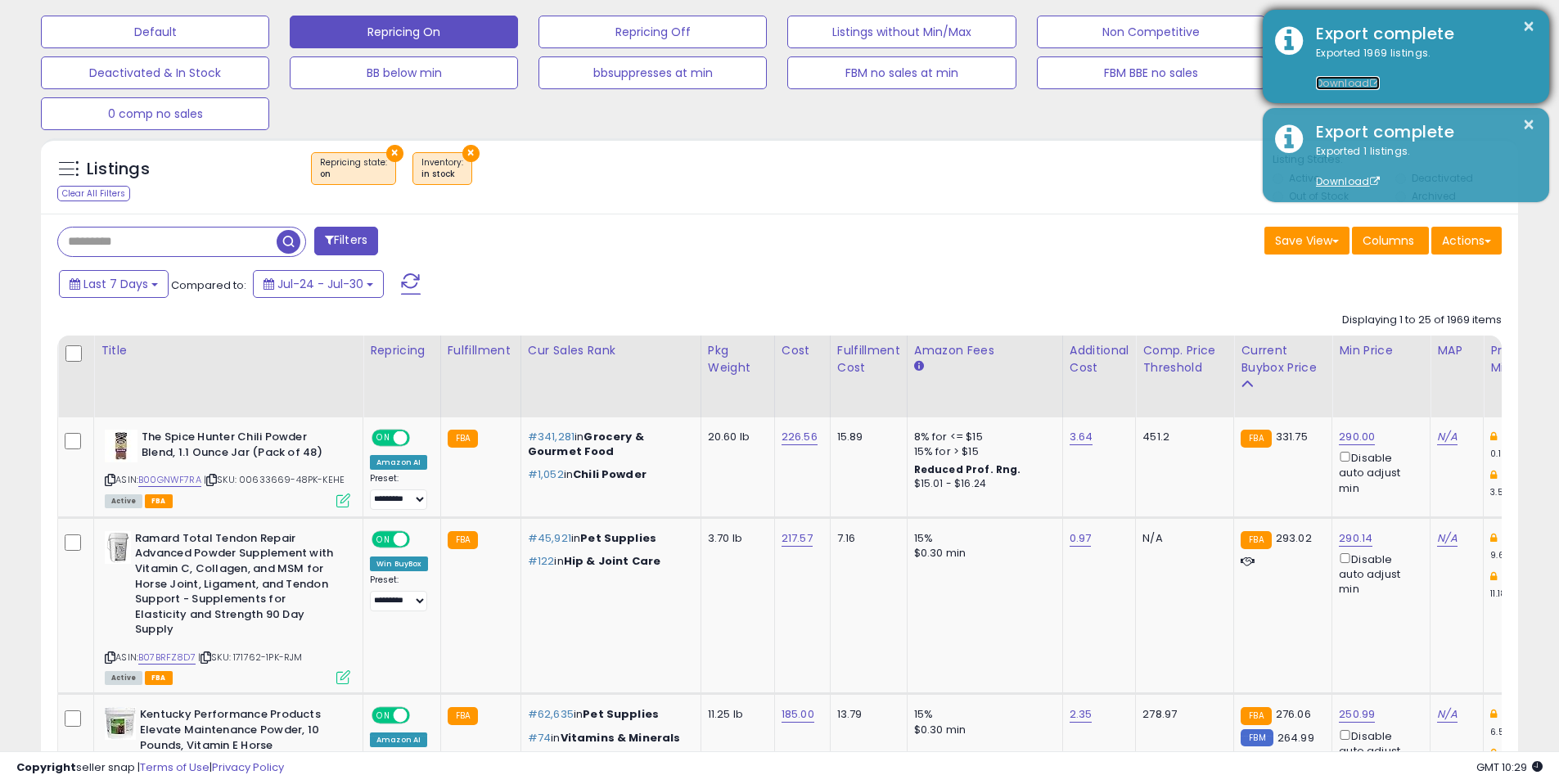 click on "Download" at bounding box center (1348, 83) 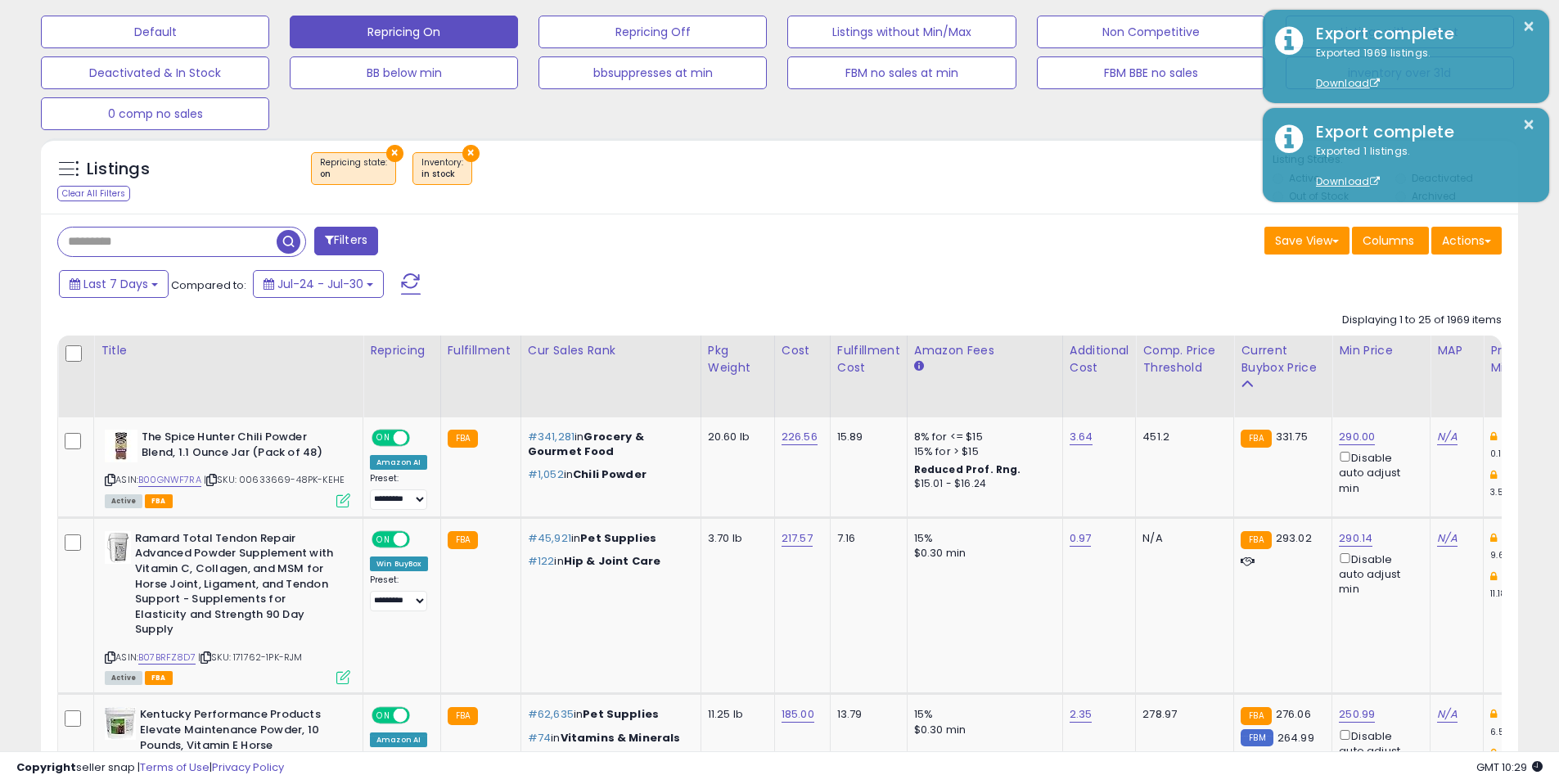 click on "Filters
Save View
Save As New View" at bounding box center [779, 1921] 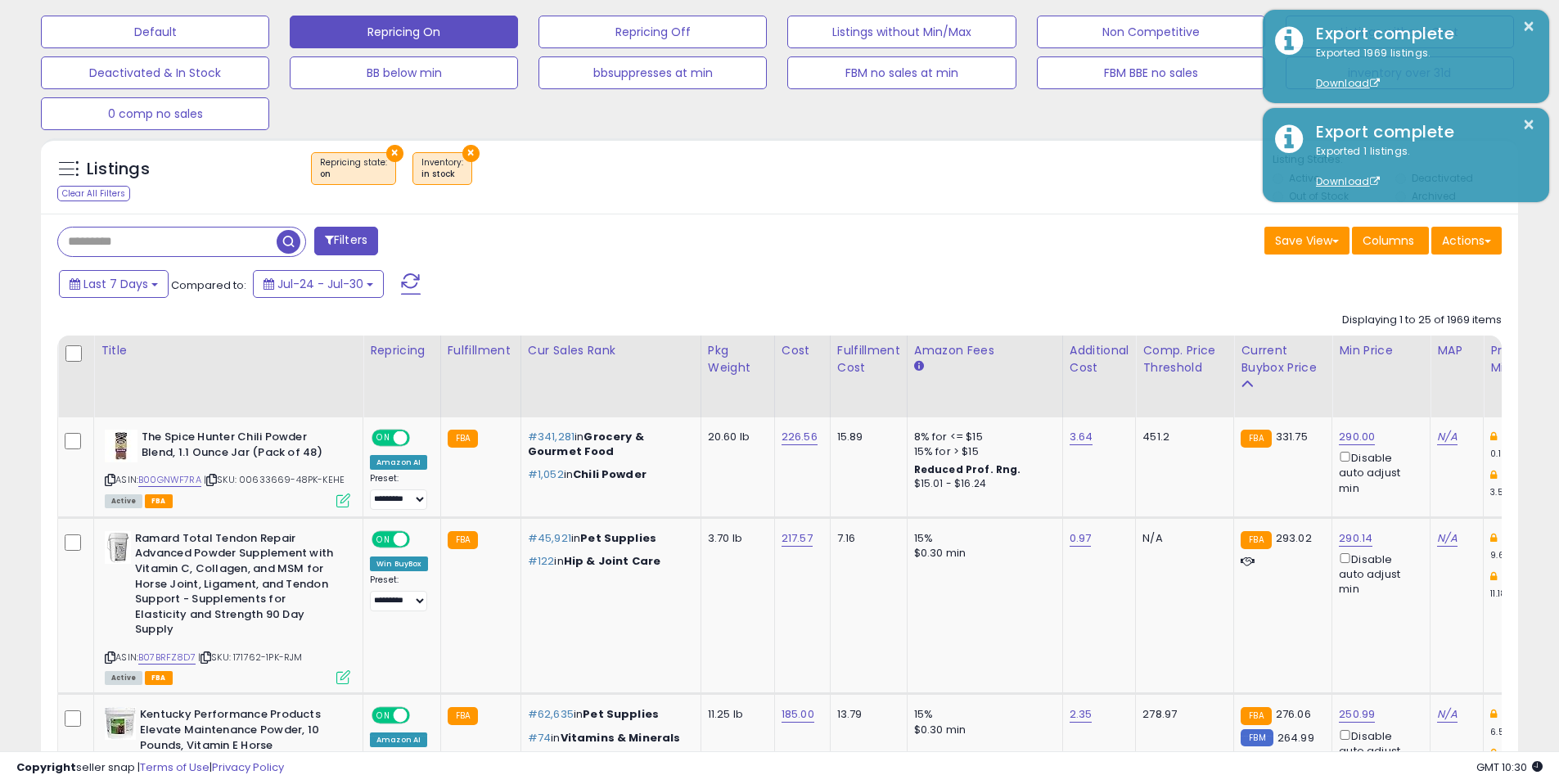 click on "Save View
Save As New View
Columns
Actions
Import" at bounding box center (1147, 242) 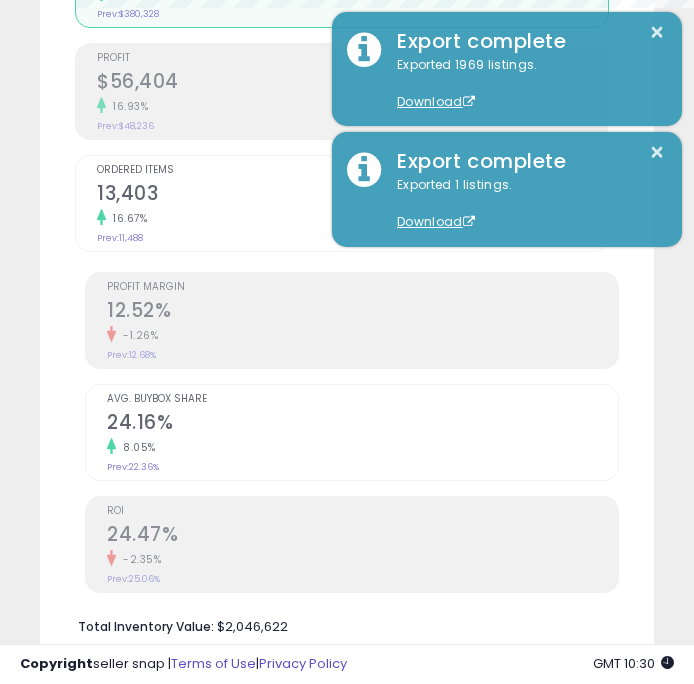 scroll, scrollTop: 390, scrollLeft: 574, axis: both 